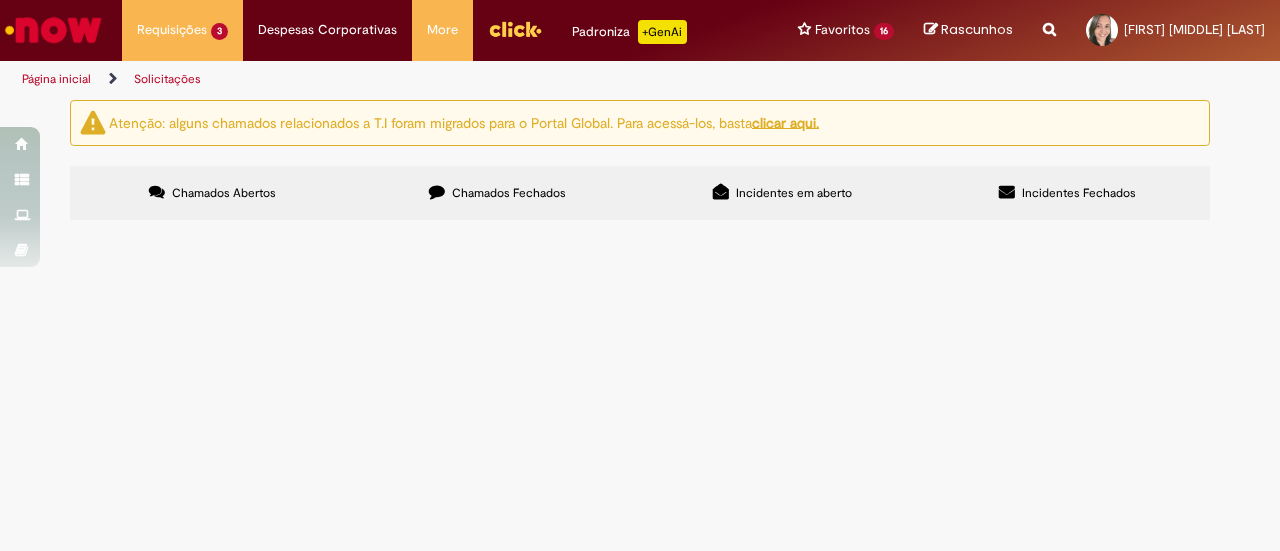 scroll, scrollTop: 0, scrollLeft: 0, axis: both 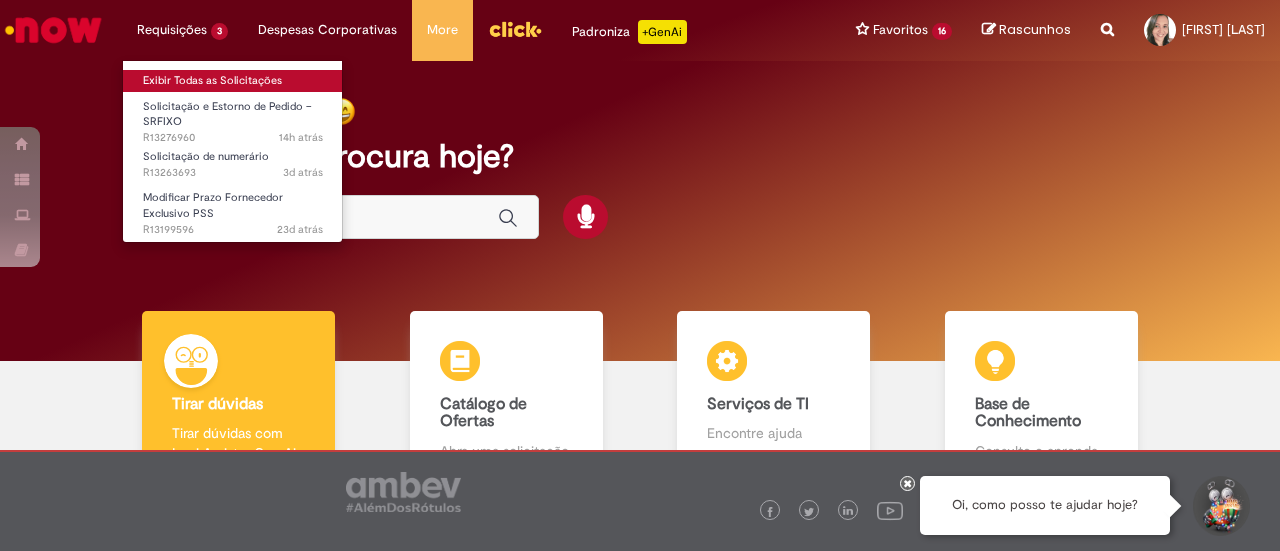 click on "Exibir Todas as Solicitações" at bounding box center [233, 81] 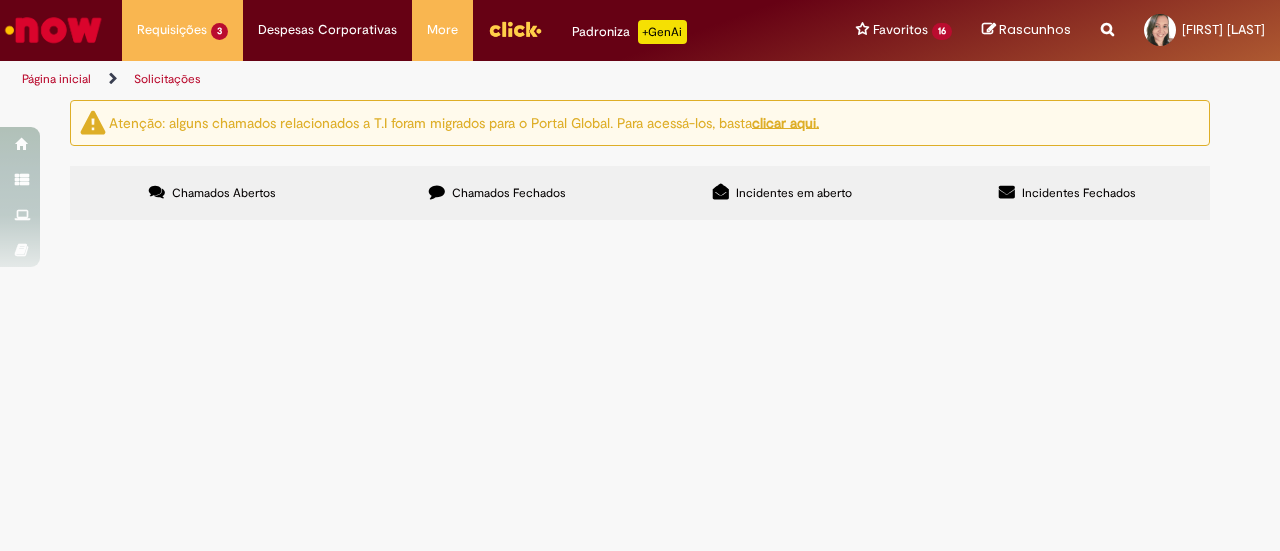 click on "Chamados Fechados" at bounding box center [497, 193] 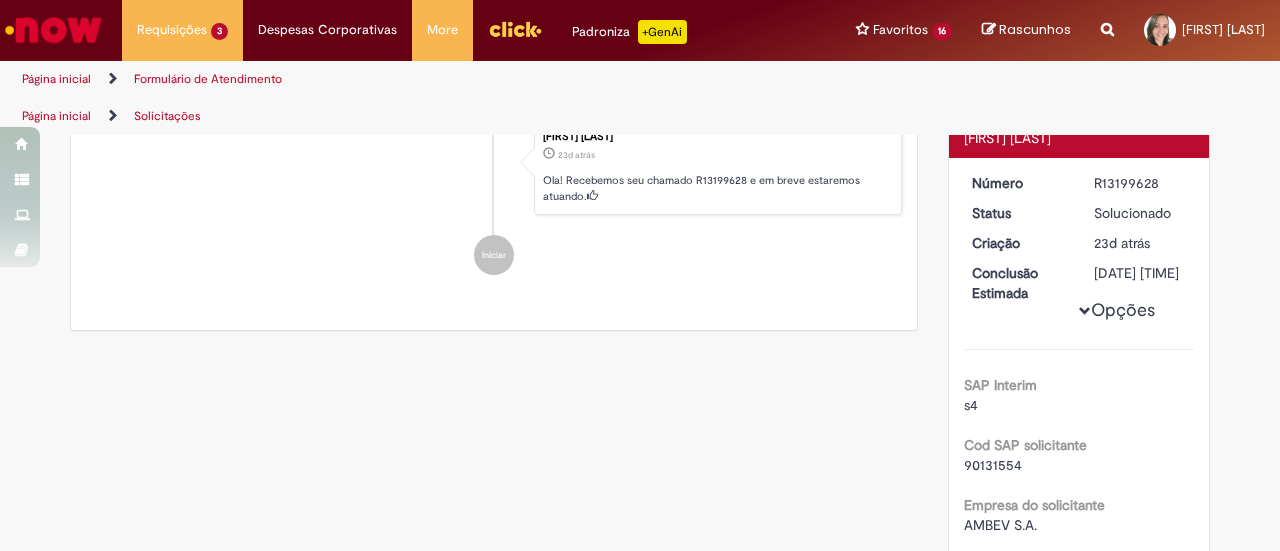 click on "Ana Caroline Alves Amaro
23d atrás 23 dias atrás
Ola! Recebemos seu chamado R13199628 e em breve estaremos atuando.
Iniciar" at bounding box center (494, 198) 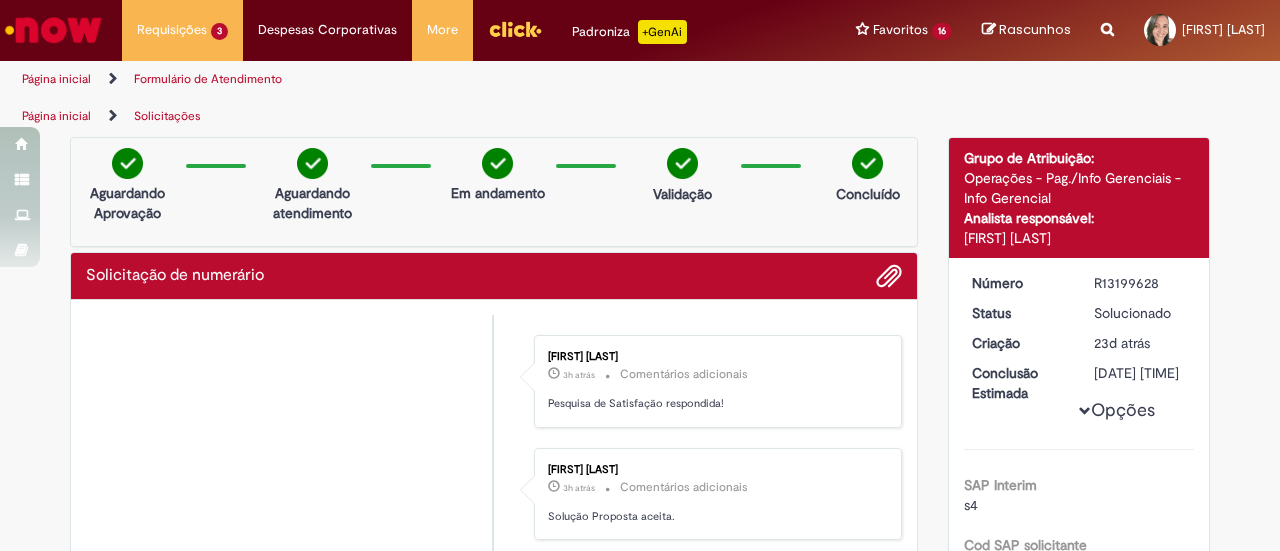 drag, startPoint x: 1158, startPoint y: 282, endPoint x: 1086, endPoint y: 283, distance: 72.00694 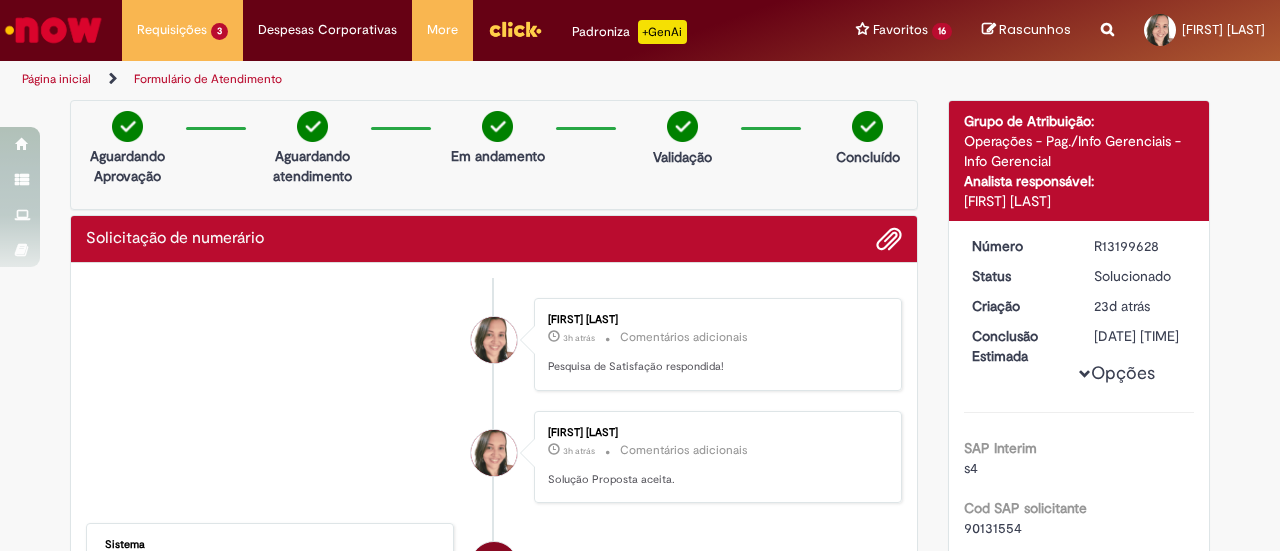 copy on "R13199628" 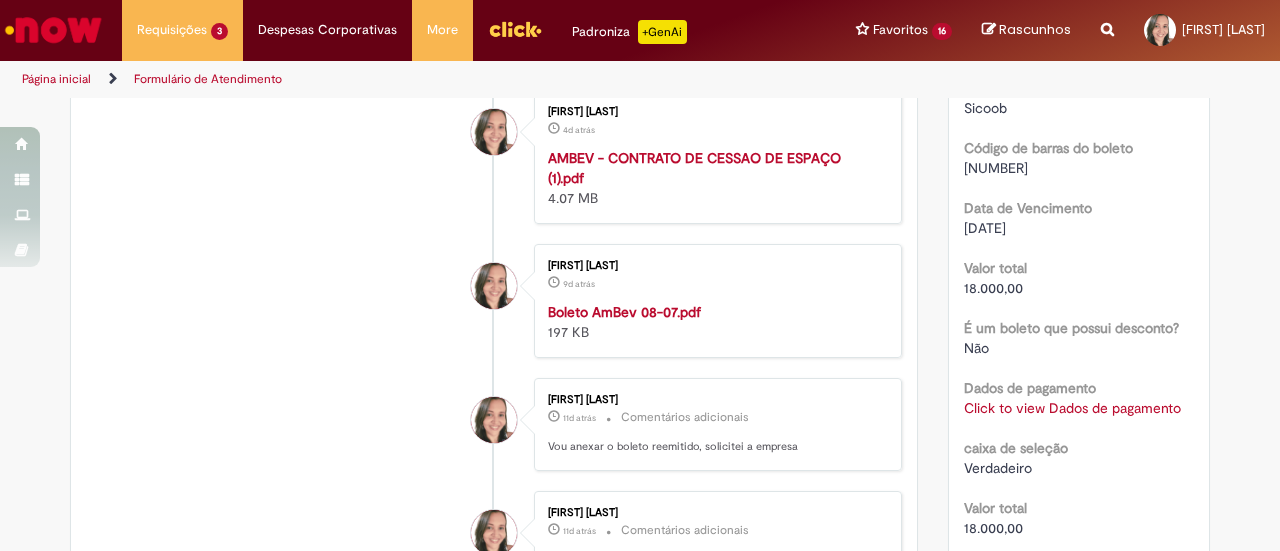 scroll, scrollTop: 2100, scrollLeft: 0, axis: vertical 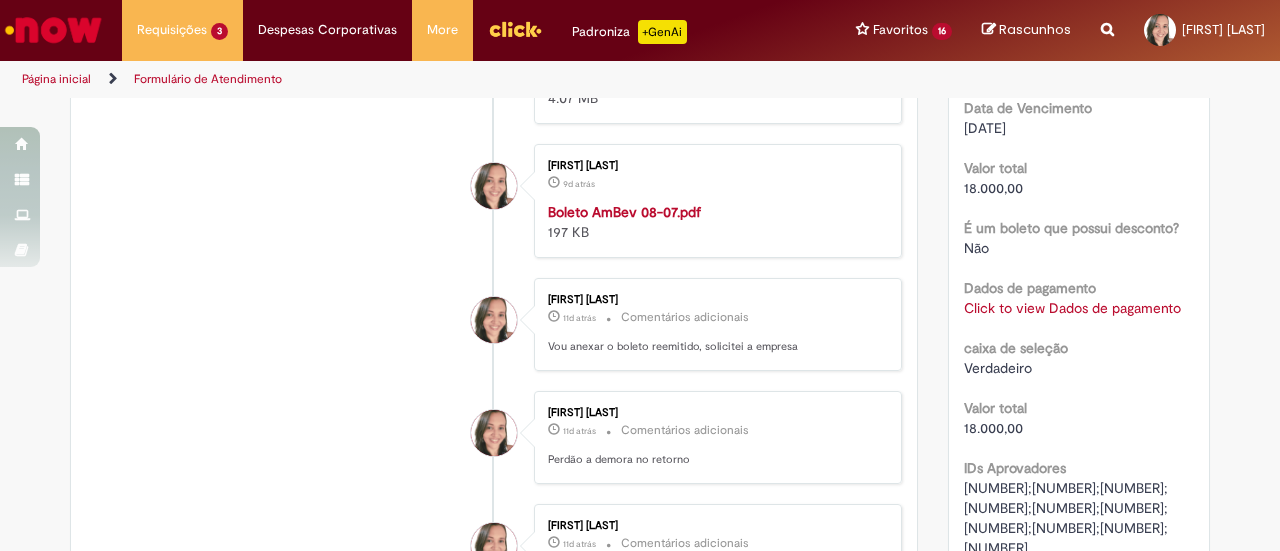 click on "Click to view Dados de pagamento" at bounding box center (1072, 308) 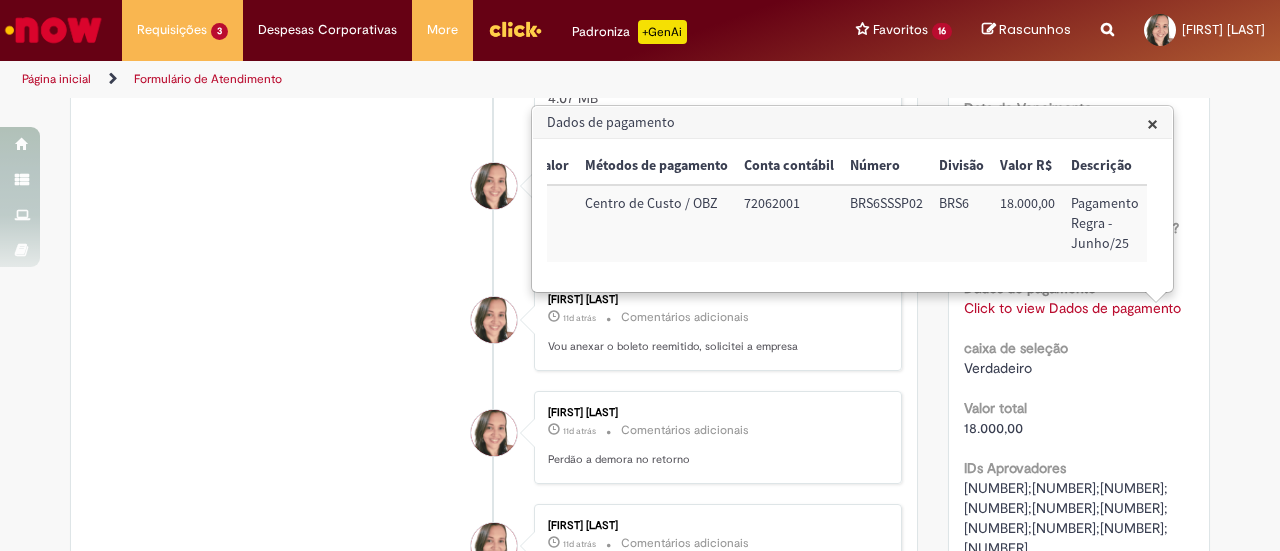 scroll, scrollTop: 0, scrollLeft: 0, axis: both 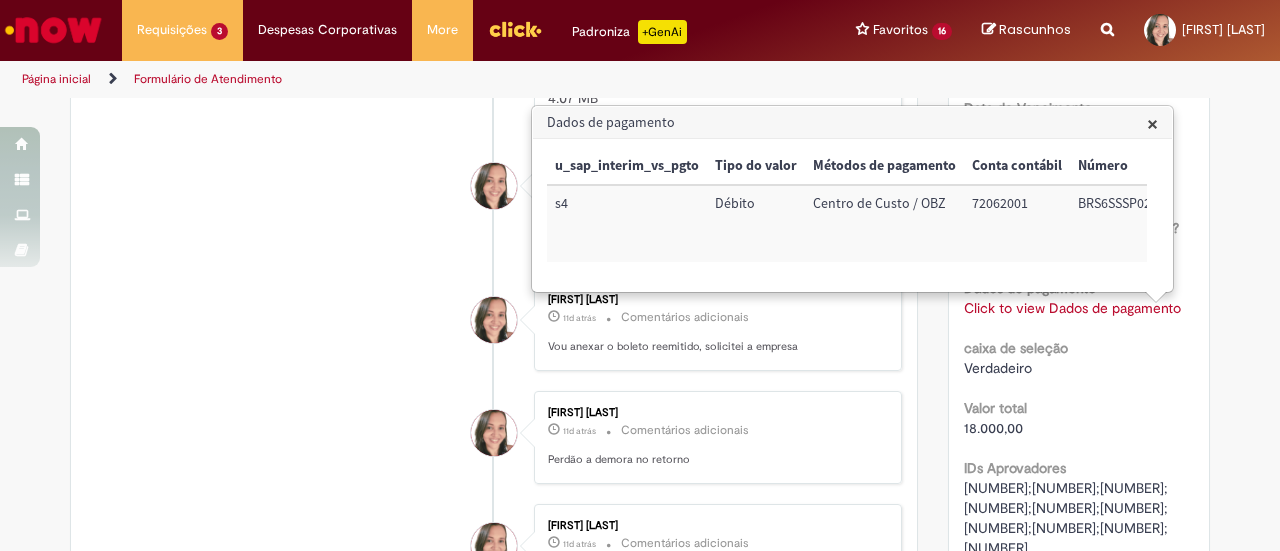 click on "Verdadeiro" at bounding box center (1079, 368) 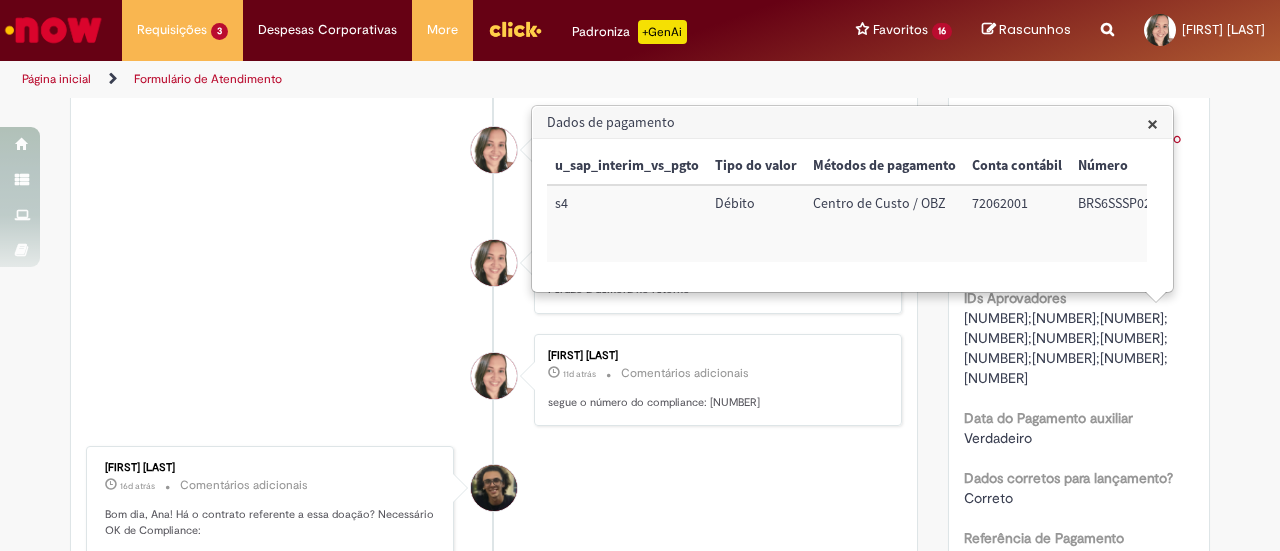 scroll, scrollTop: 2300, scrollLeft: 0, axis: vertical 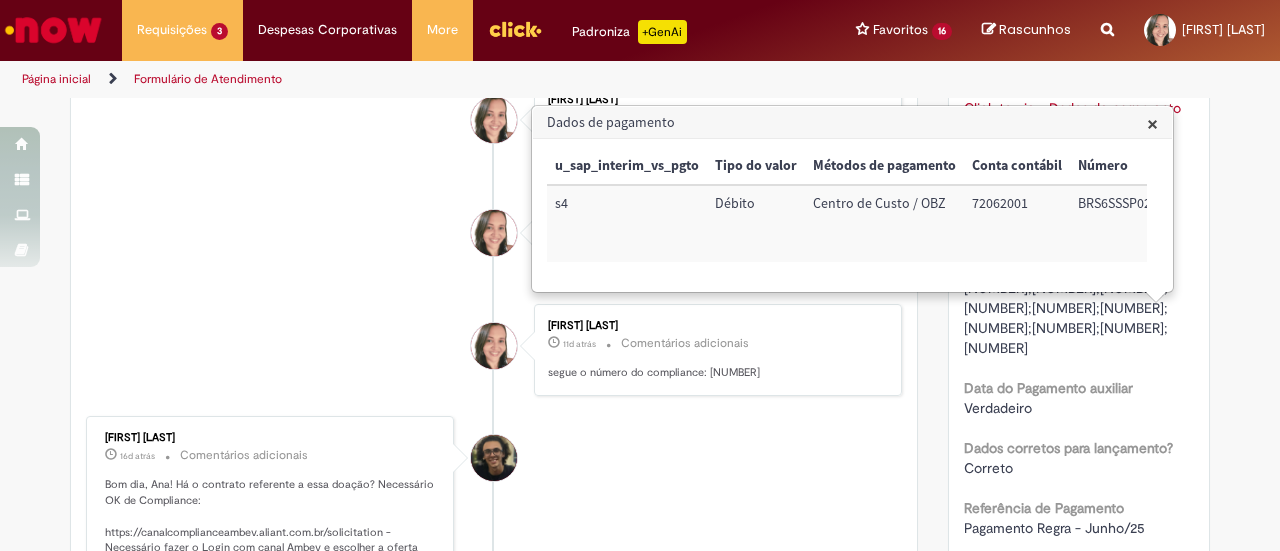 click on "SAP Interim
s4
Cod SAP solicitante
90131554
Empresa do solicitante
AMBEV S.A.
Código SAP da empresa do solicitante
BR16
Código SAP da localidade do solicitante
BRZY
Unidade para o pagamento
CD Brasilia
Código da Unidade
BRB2
CNPJ da Unidade
7526557003206
Nome da Empresa
AMBEV S.A.
Código da empresa
BR16
Estou autorizado pelo responsável da unidade em questão para fazer pagamento para a mesma
Verdadeiro
Fornecedor
REGRA LOGISTICA EM DISTRIBUICAO
CNPJ/CPF do fornecedor
06314519000120
Código SAP do Fornecedor" at bounding box center [1079, -645] 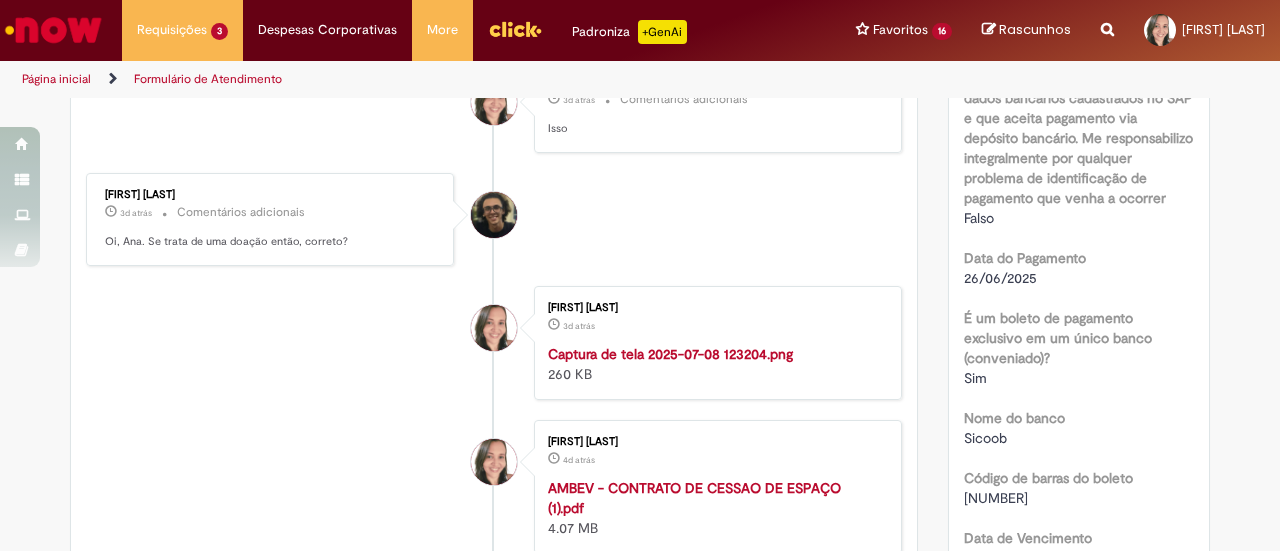 scroll, scrollTop: 1600, scrollLeft: 0, axis: vertical 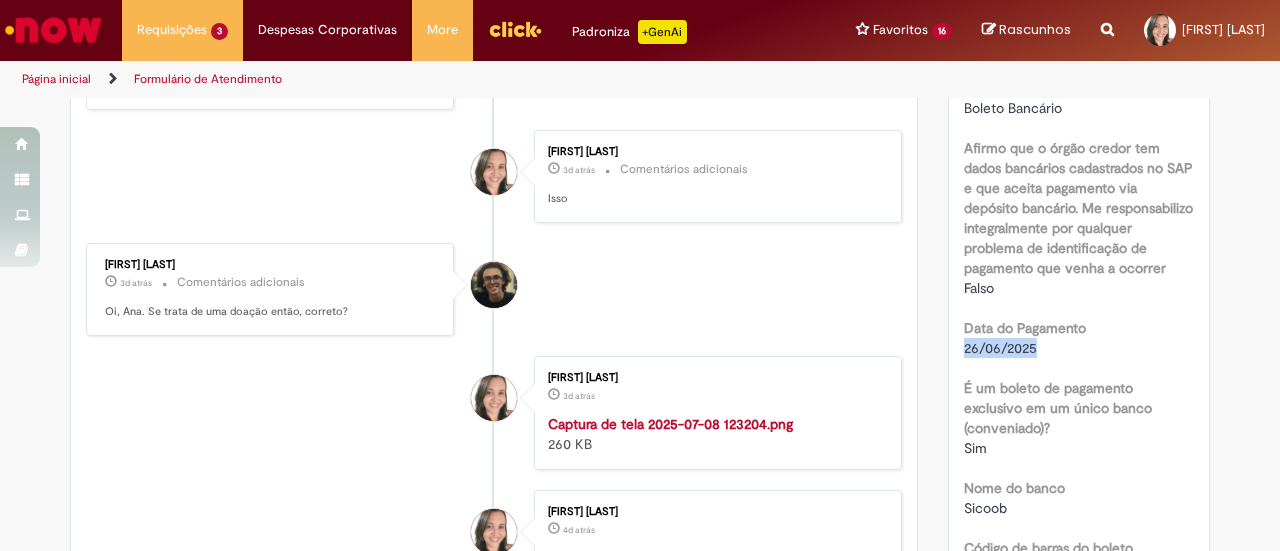 drag, startPoint x: 1042, startPoint y: 364, endPoint x: 944, endPoint y: 369, distance: 98.12747 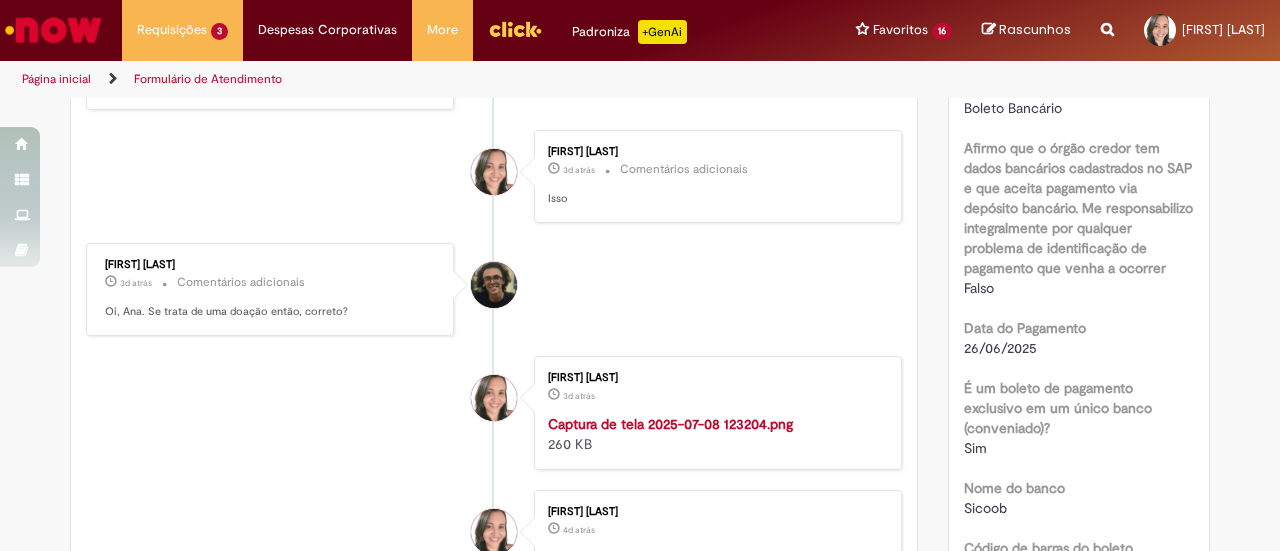 click on "Data do Pagamento
26/06/2025" at bounding box center (1079, 335) 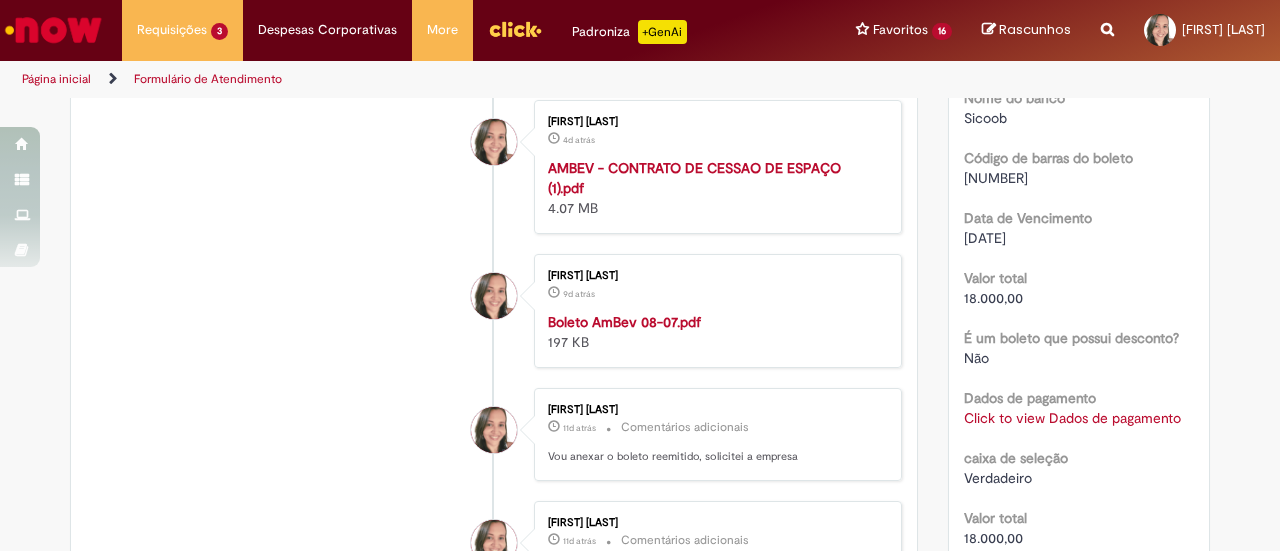 scroll, scrollTop: 2000, scrollLeft: 0, axis: vertical 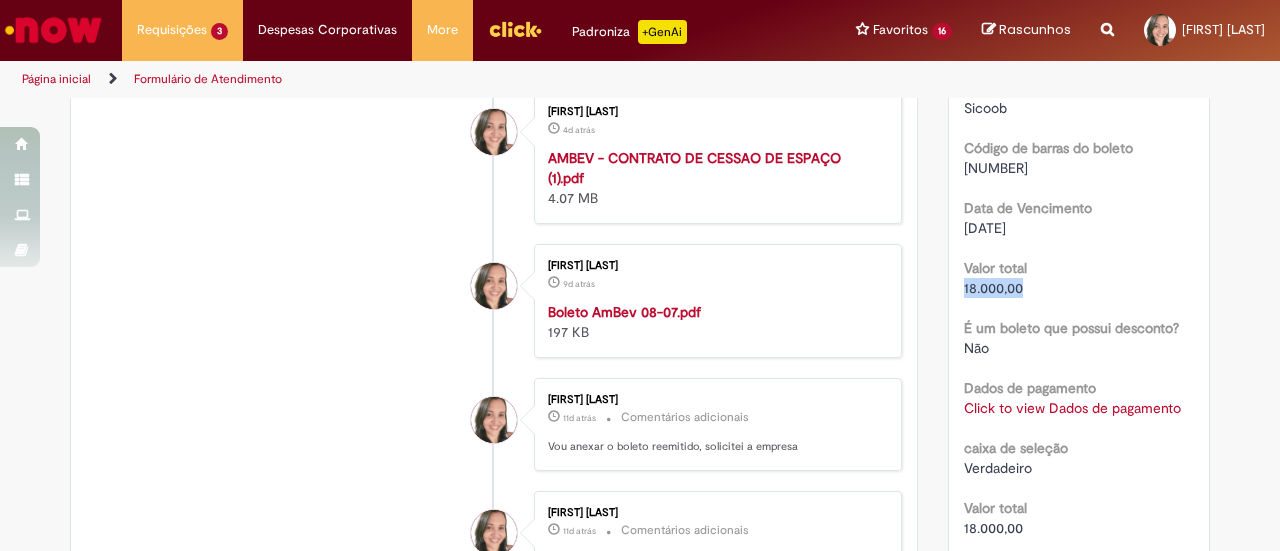 drag, startPoint x: 1021, startPoint y: 306, endPoint x: 940, endPoint y: 307, distance: 81.00617 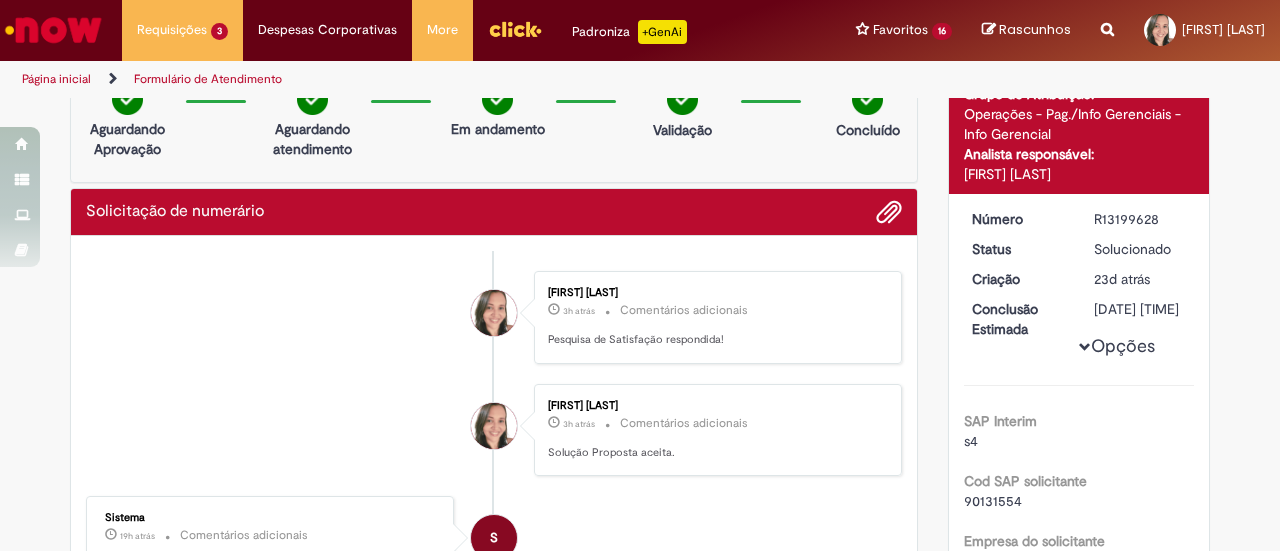 scroll, scrollTop: 0, scrollLeft: 0, axis: both 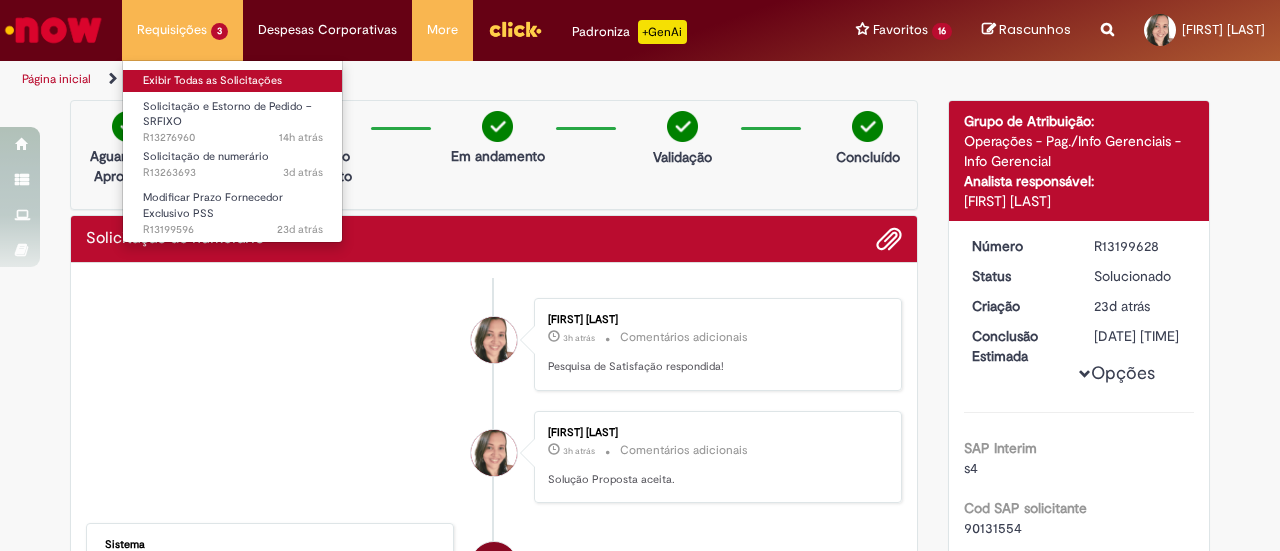 click on "Exibir Todas as Solicitações" at bounding box center (233, 81) 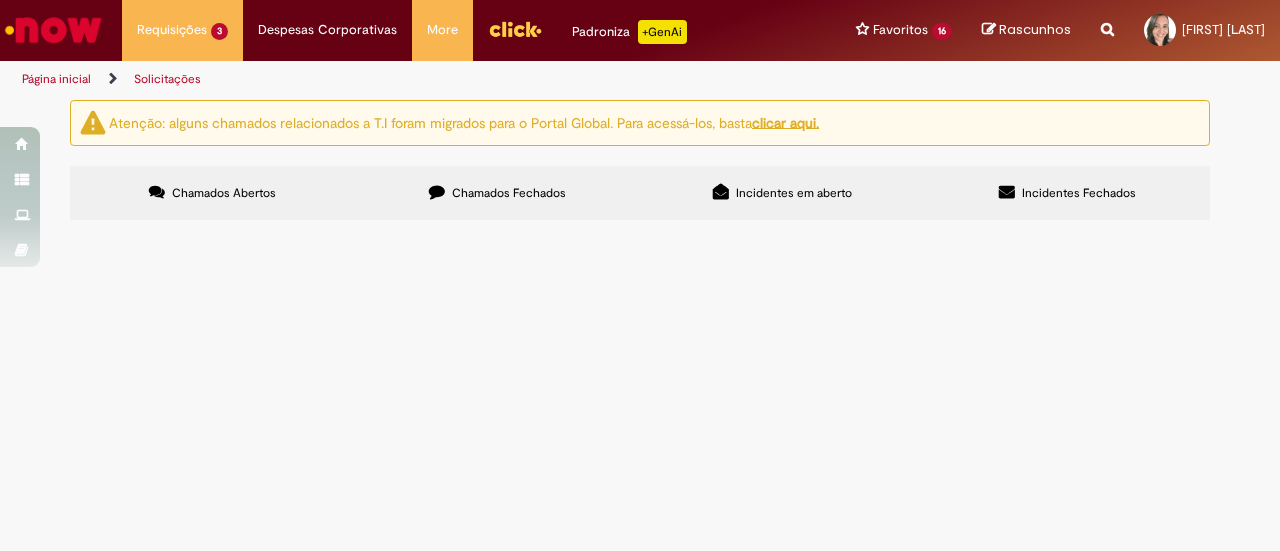 click on "Chamados Fechados" at bounding box center (509, 193) 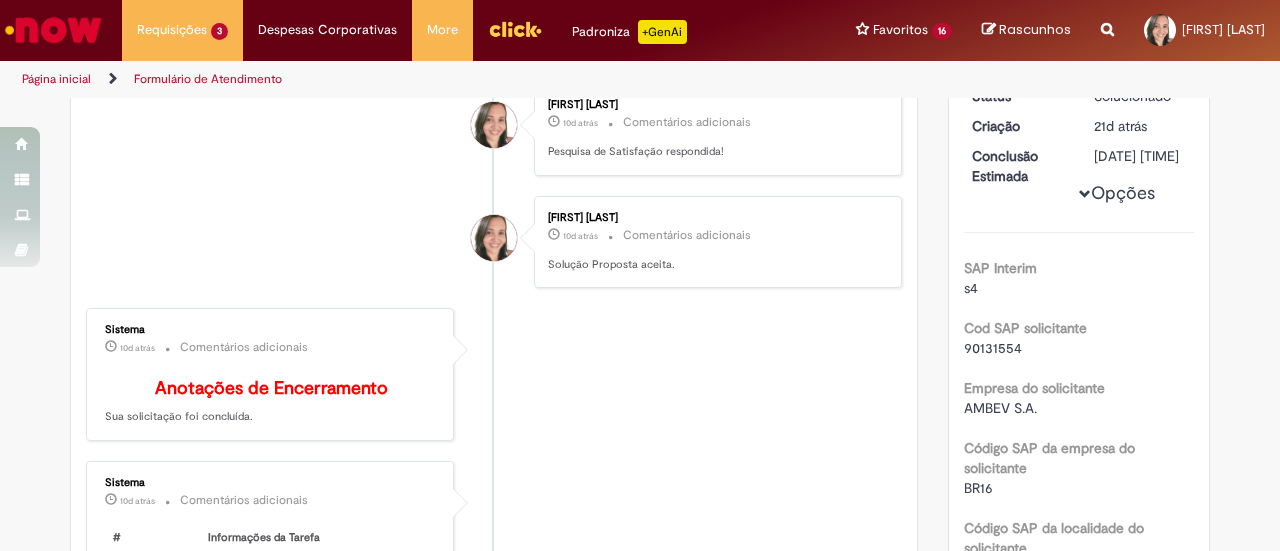 scroll, scrollTop: 0, scrollLeft: 0, axis: both 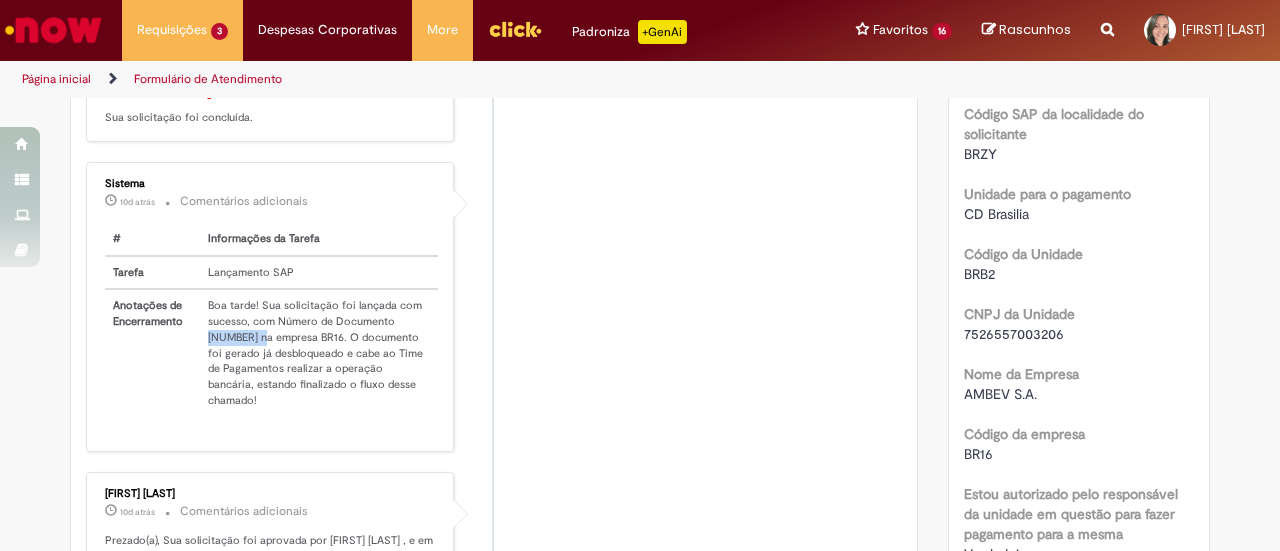 drag, startPoint x: 194, startPoint y: 344, endPoint x: 254, endPoint y: 343, distance: 60.00833 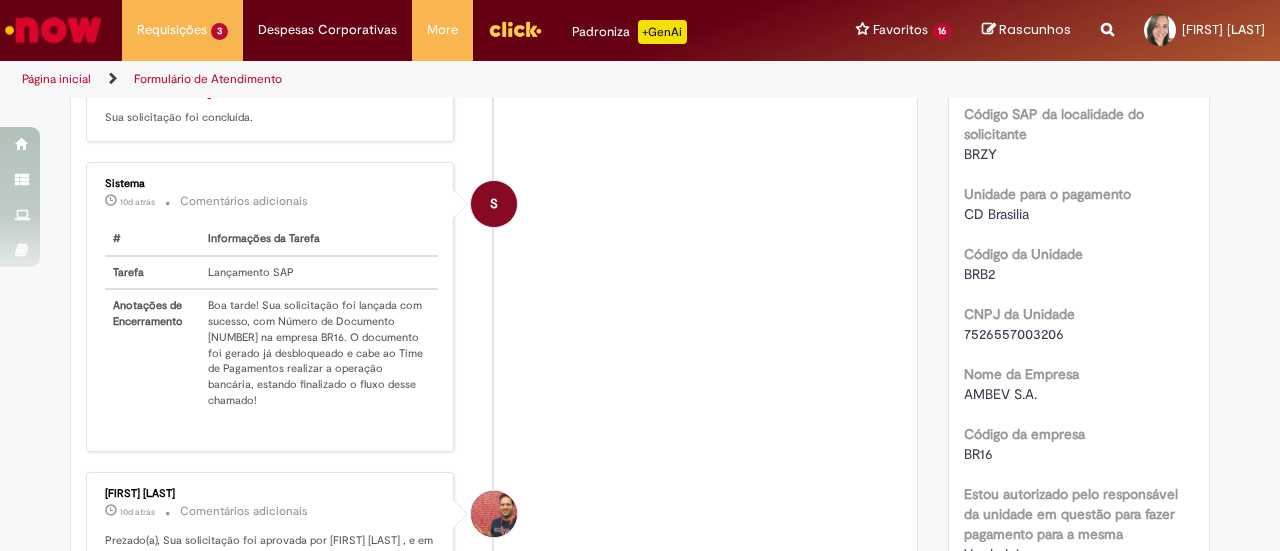 click on "Nome da Empresa
AMBEV S.A." at bounding box center [1079, 381] 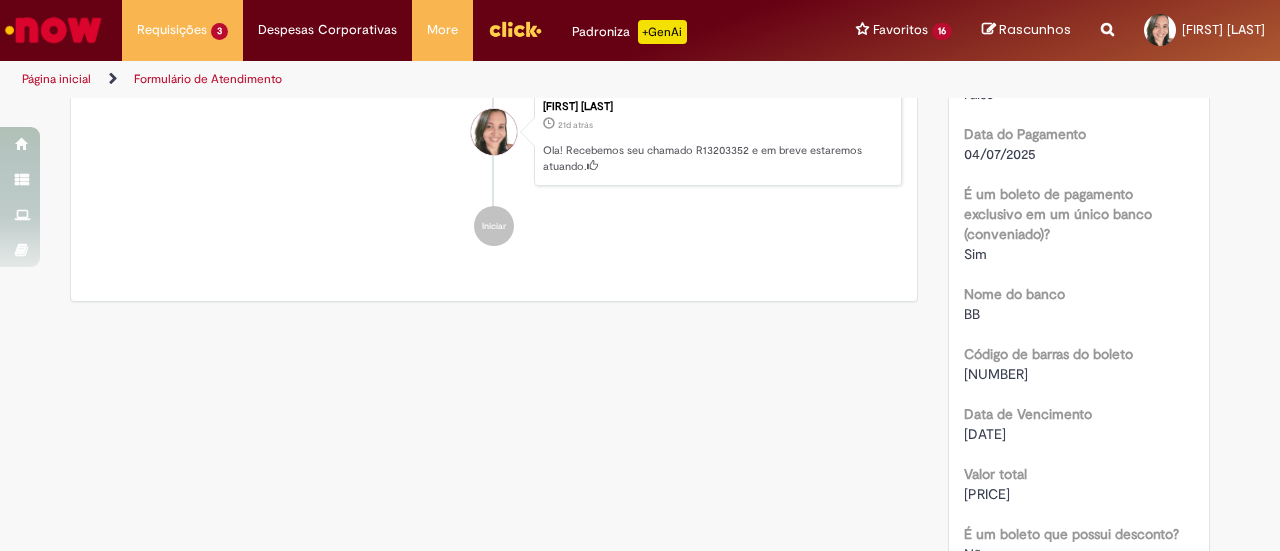 scroll, scrollTop: 1814, scrollLeft: 0, axis: vertical 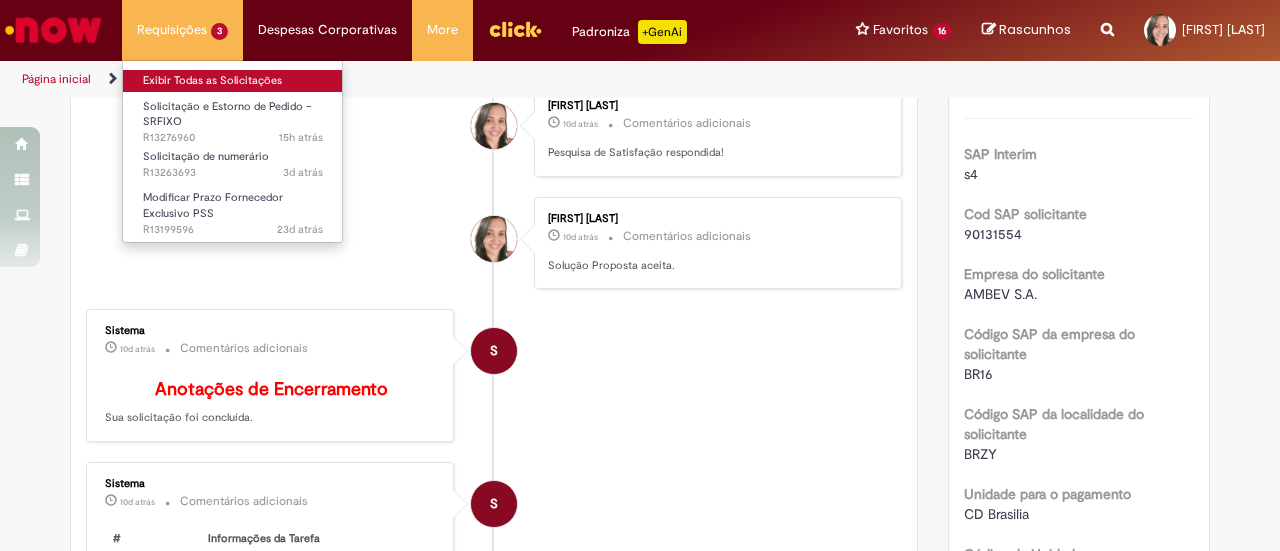 click on "Exibir Todas as Solicitações" at bounding box center [233, 81] 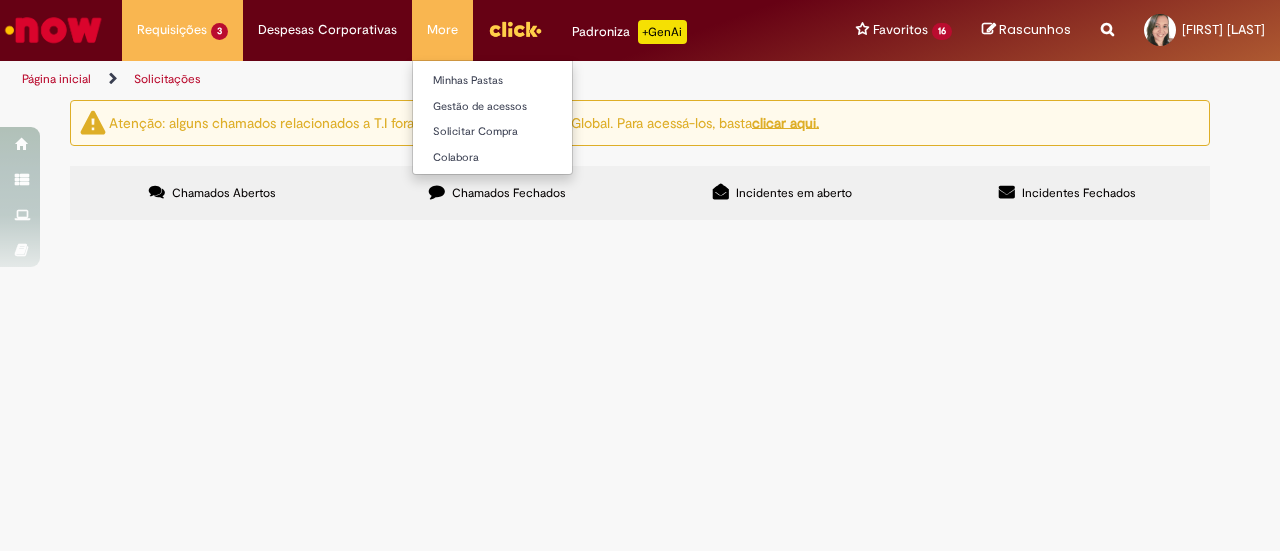 scroll, scrollTop: 0, scrollLeft: 0, axis: both 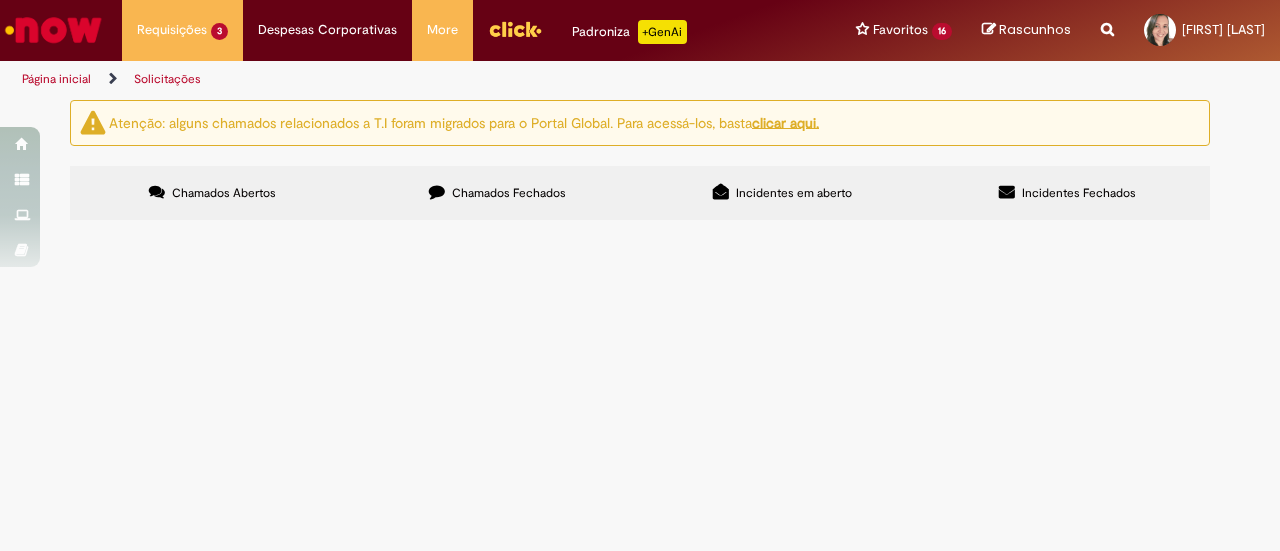 click on "Chamados Fechados" at bounding box center [509, 193] 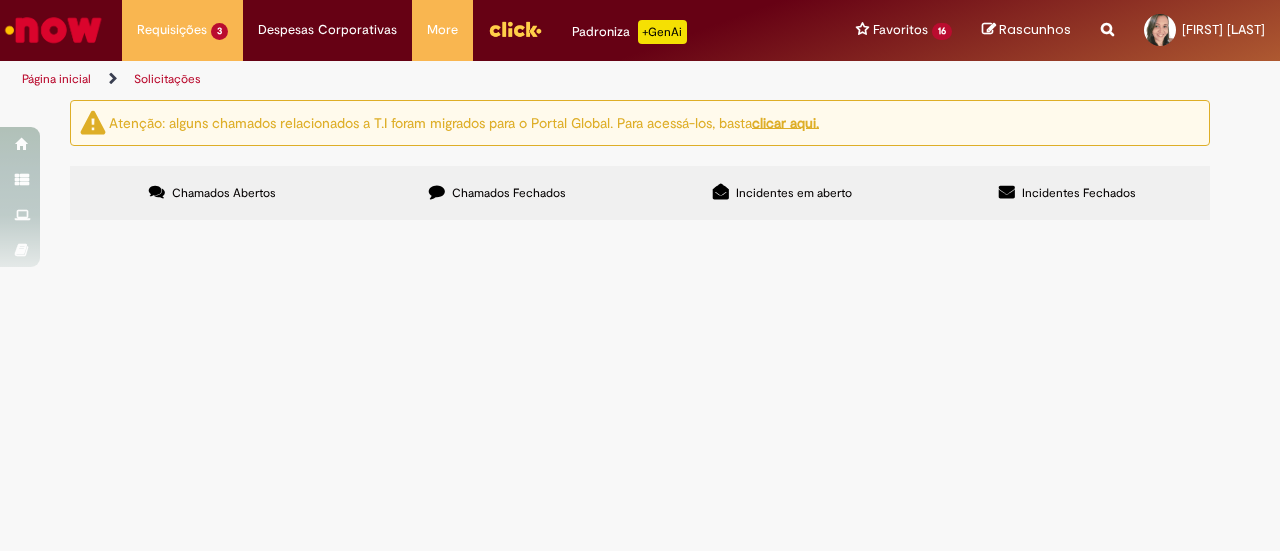 scroll, scrollTop: 200, scrollLeft: 0, axis: vertical 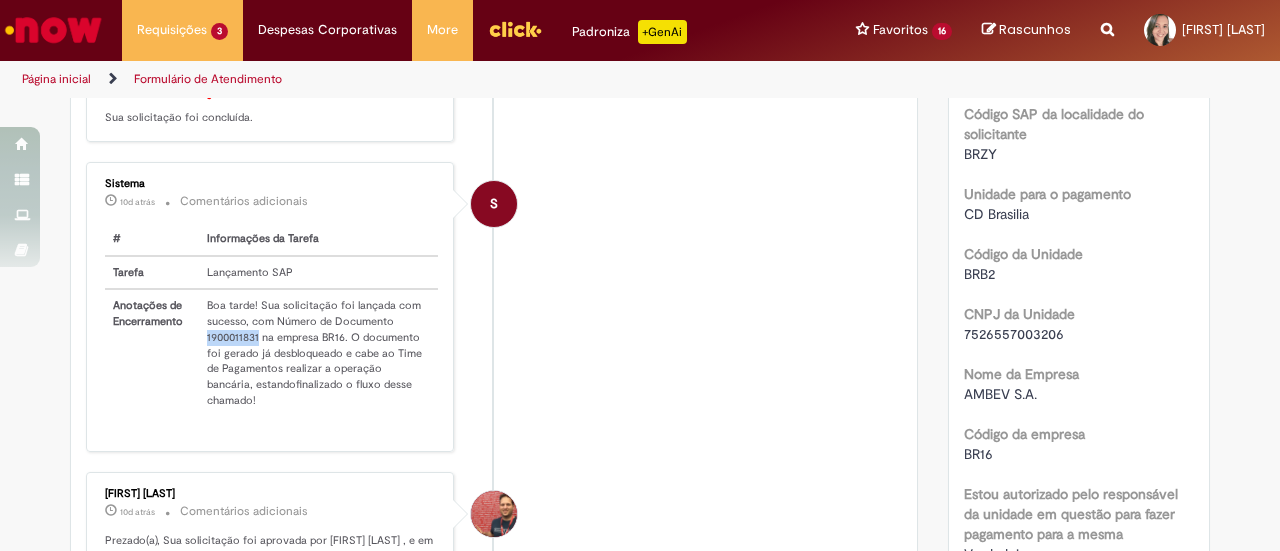 drag, startPoint x: 197, startPoint y: 345, endPoint x: 250, endPoint y: 343, distance: 53.037724 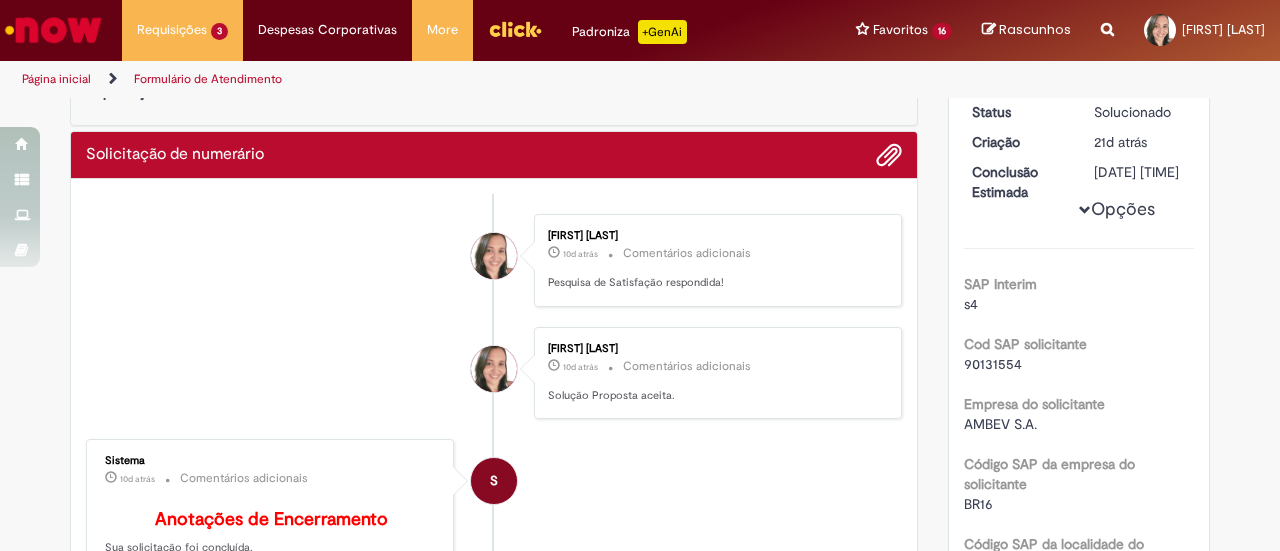 scroll, scrollTop: 0, scrollLeft: 0, axis: both 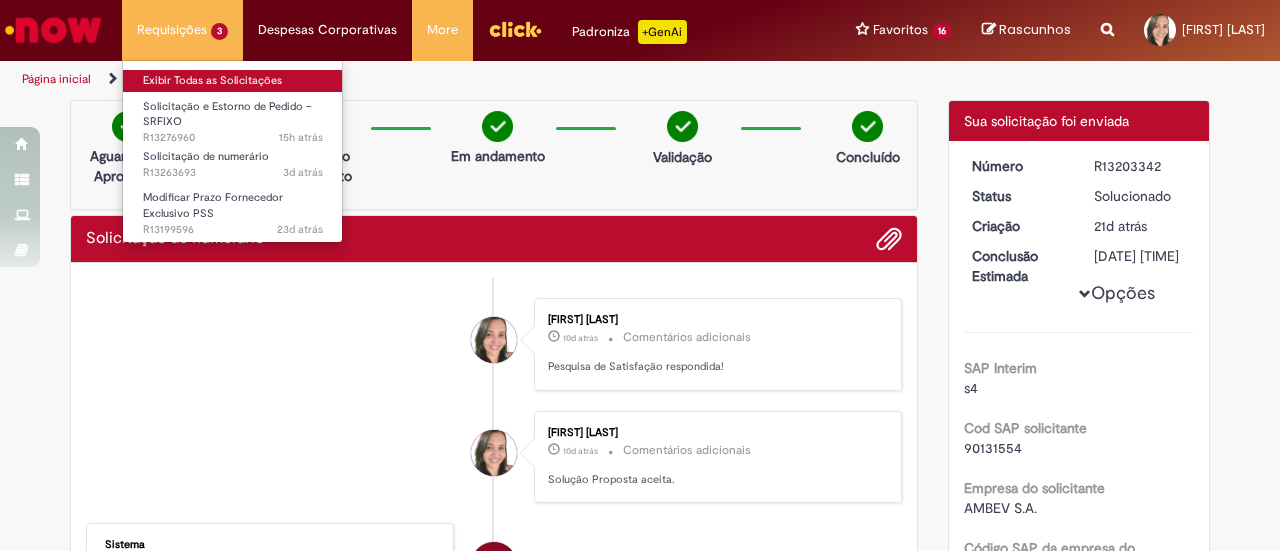 click on "Exibir Todas as Solicitações" at bounding box center [233, 81] 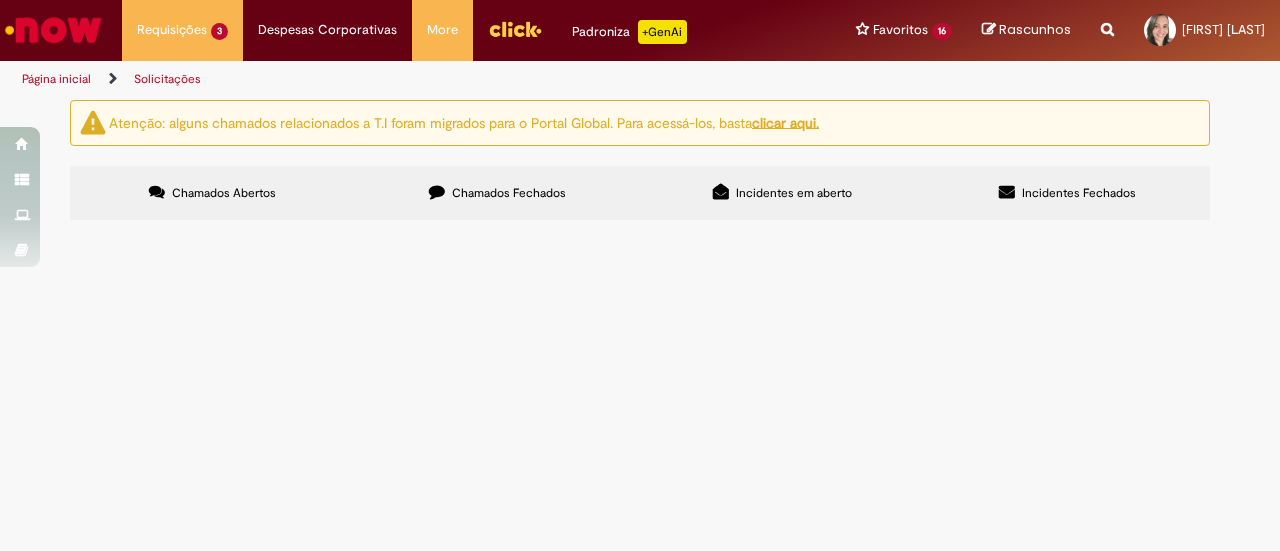 click on "Chamados Fechados" at bounding box center (497, 193) 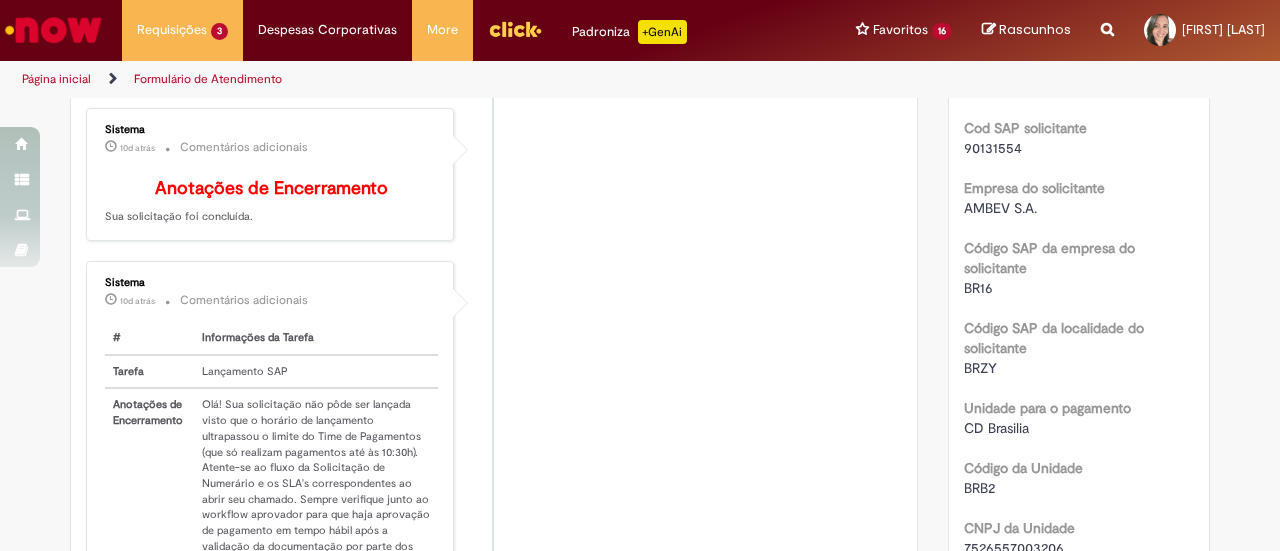 scroll, scrollTop: 0, scrollLeft: 0, axis: both 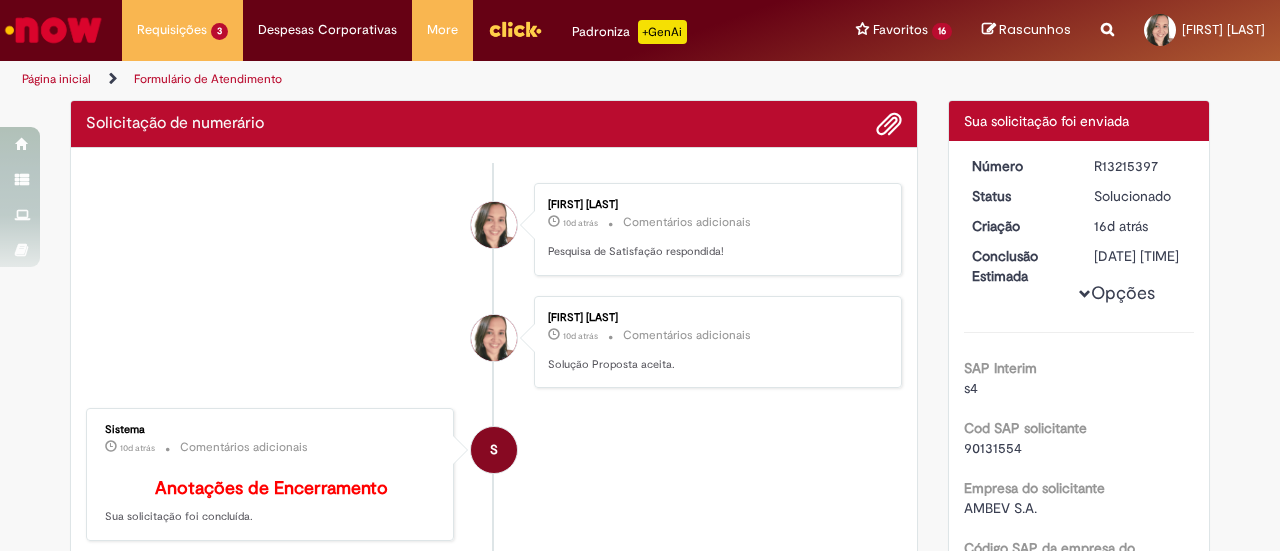 drag, startPoint x: 1161, startPoint y: 165, endPoint x: 1084, endPoint y: 167, distance: 77.02597 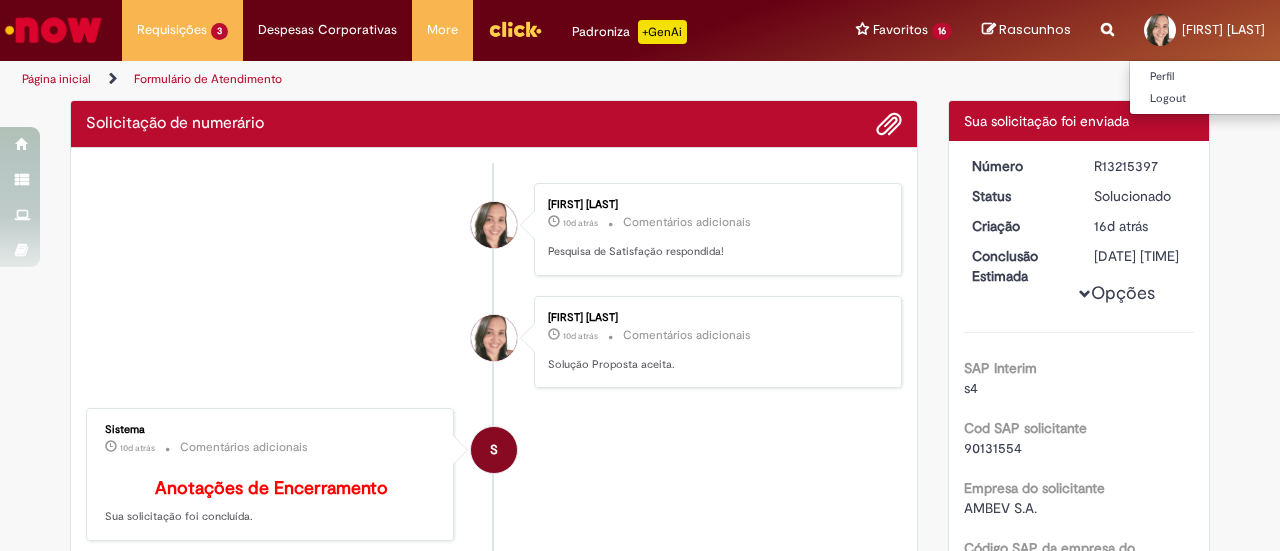 copy on "R13215397" 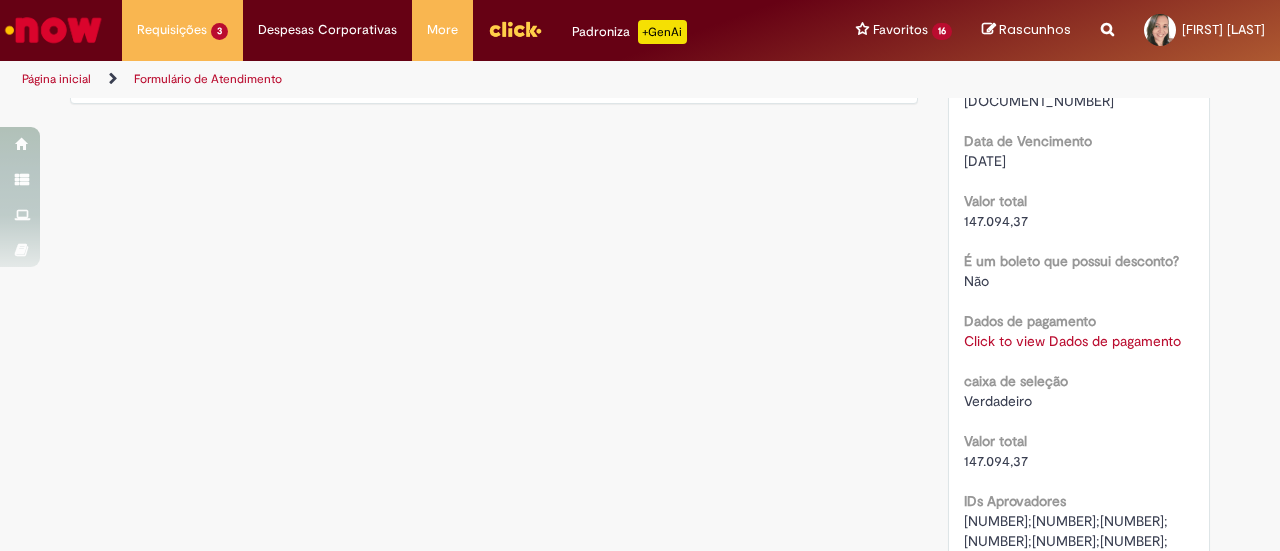scroll, scrollTop: 2000, scrollLeft: 0, axis: vertical 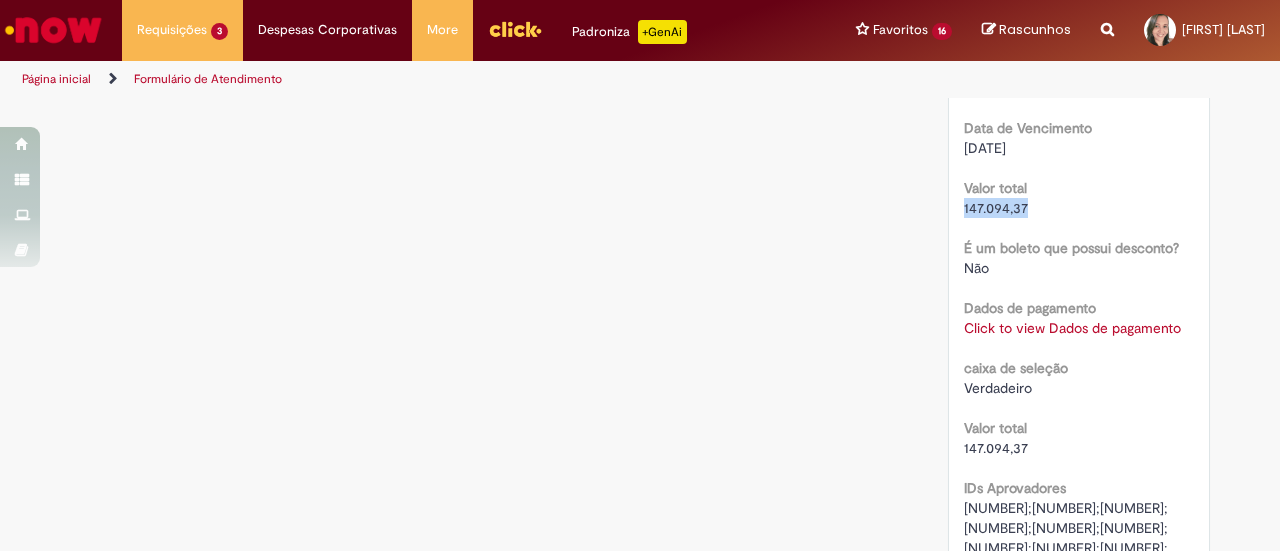 drag, startPoint x: 1036, startPoint y: 221, endPoint x: 945, endPoint y: 225, distance: 91.08787 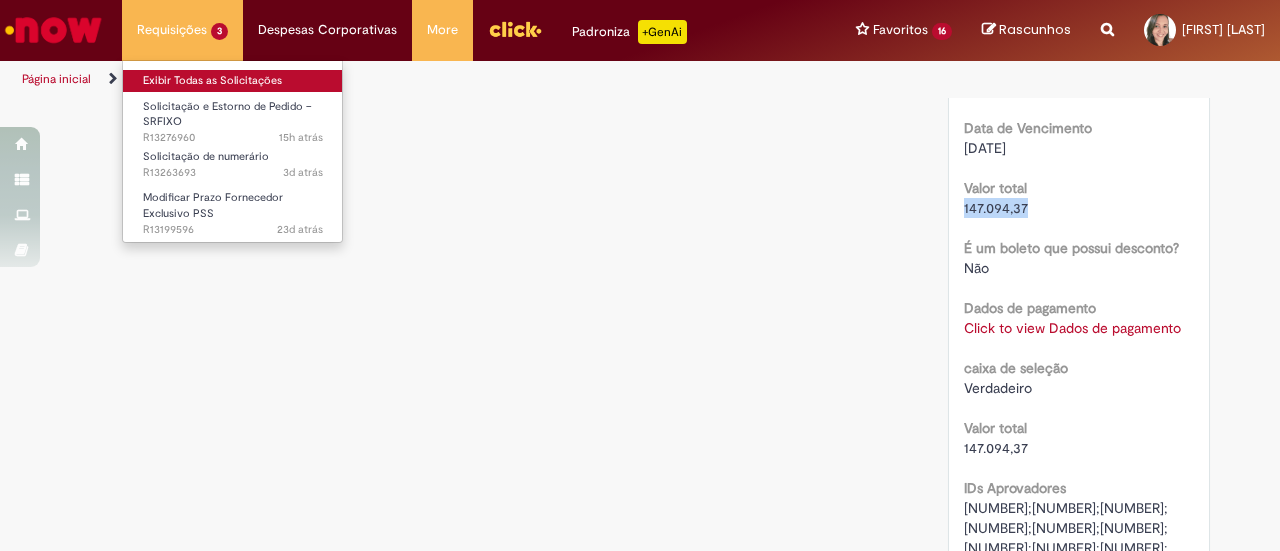 click on "Exibir Todas as Solicitações" at bounding box center [233, 81] 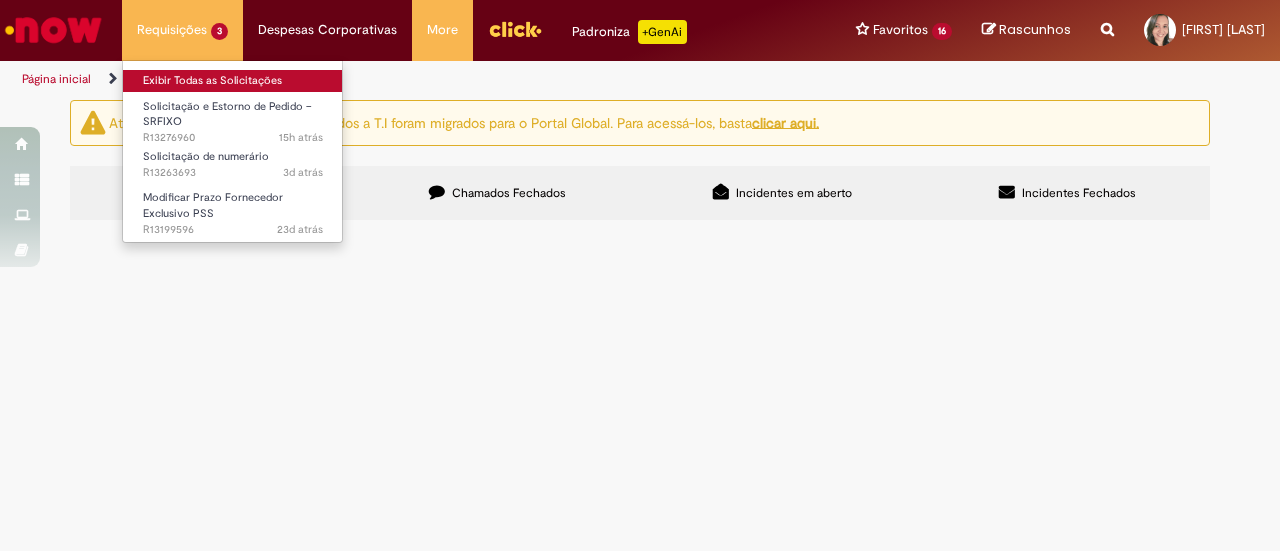 scroll, scrollTop: 0, scrollLeft: 0, axis: both 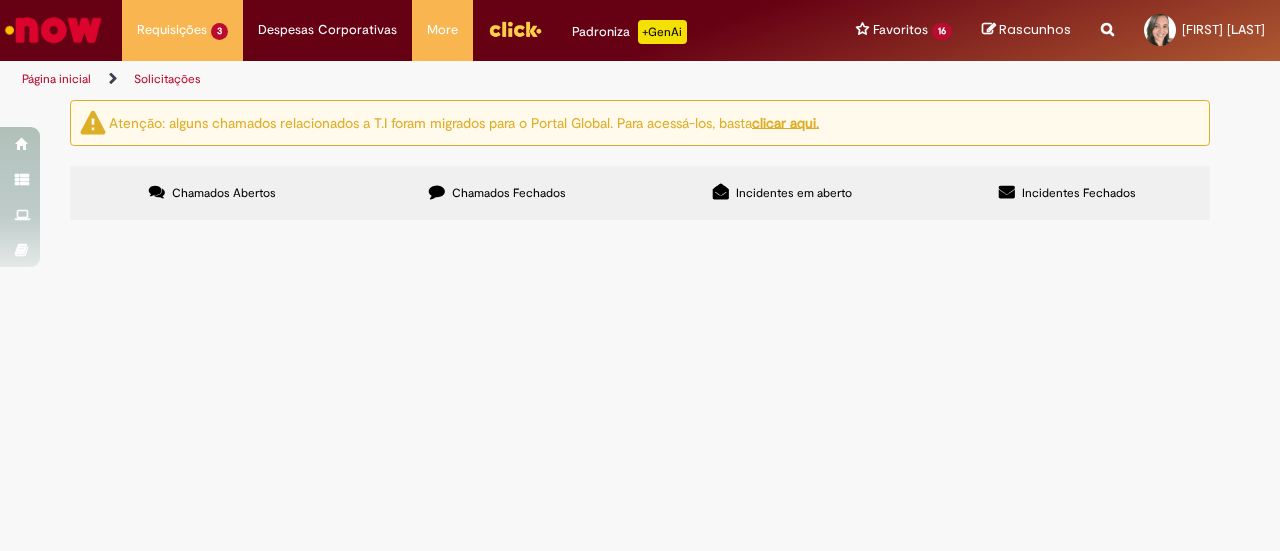 click on "Chamados Fechados" at bounding box center [497, 193] 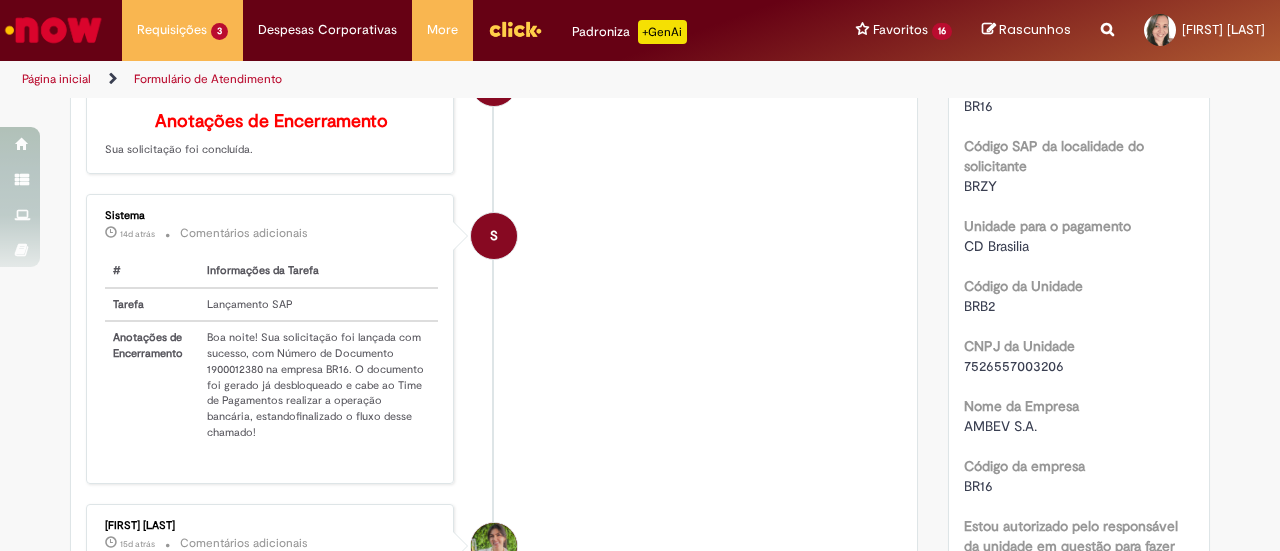 scroll, scrollTop: 514, scrollLeft: 0, axis: vertical 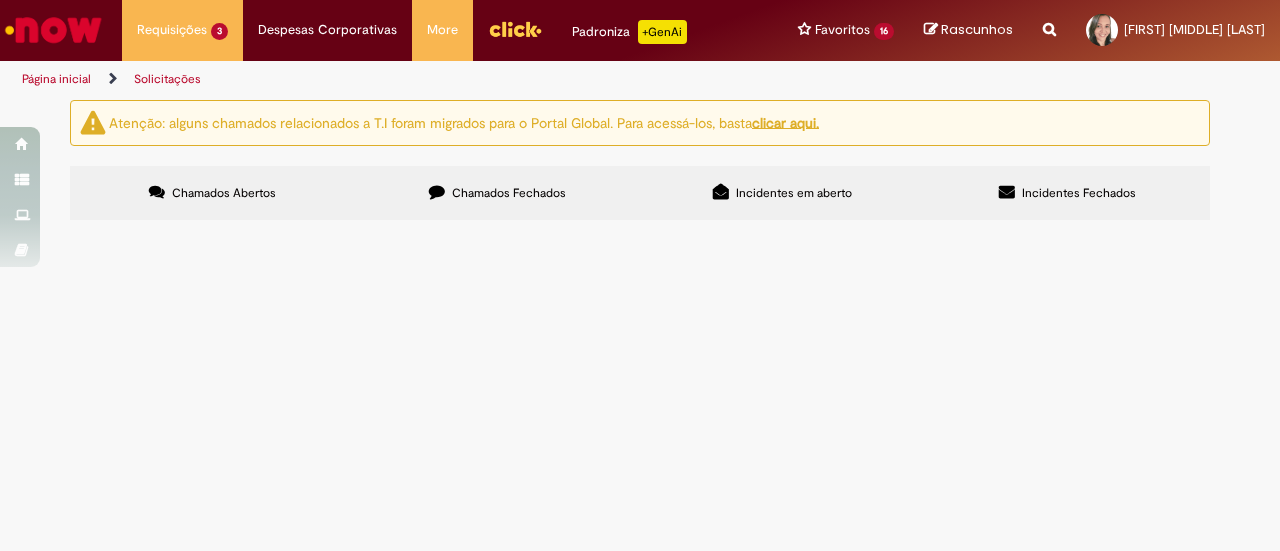 click on "Chamados Fechados" at bounding box center (497, 193) 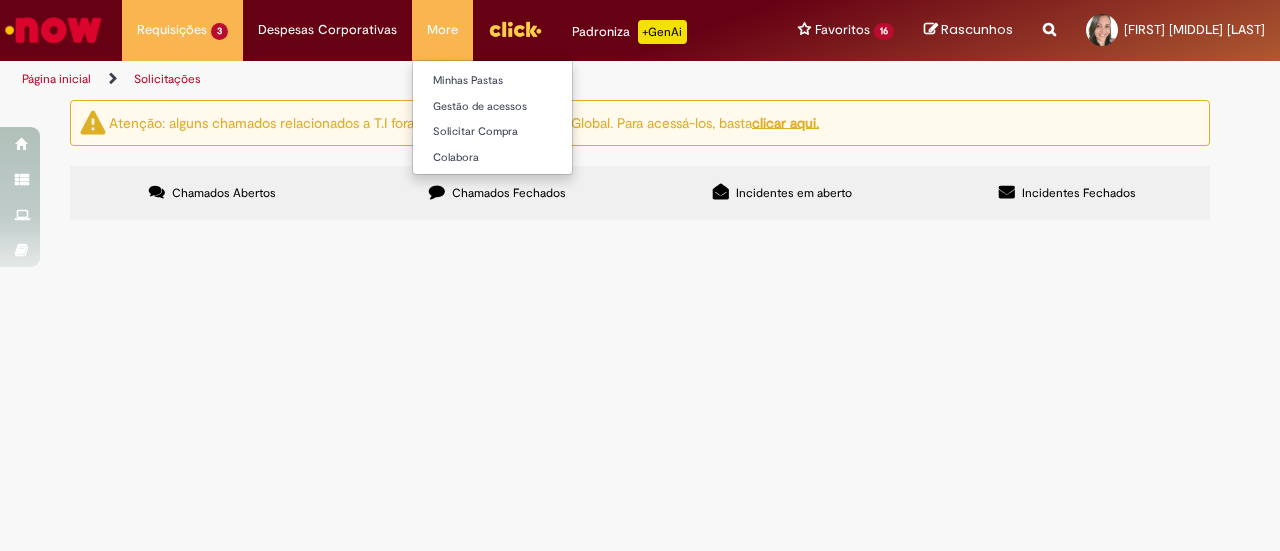 scroll, scrollTop: 0, scrollLeft: 0, axis: both 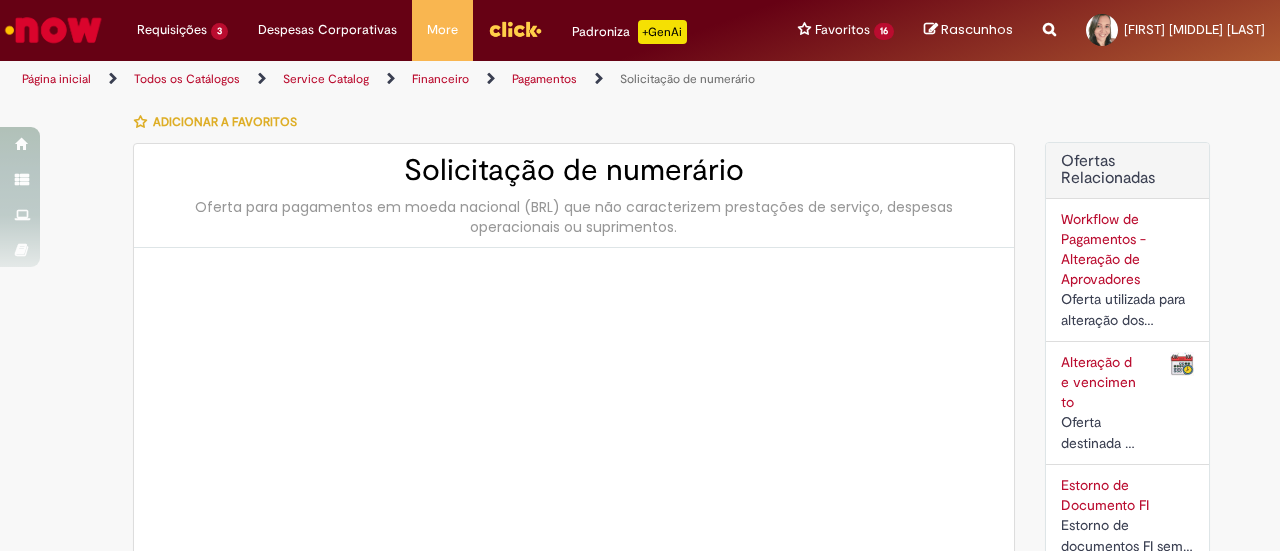 type on "********" 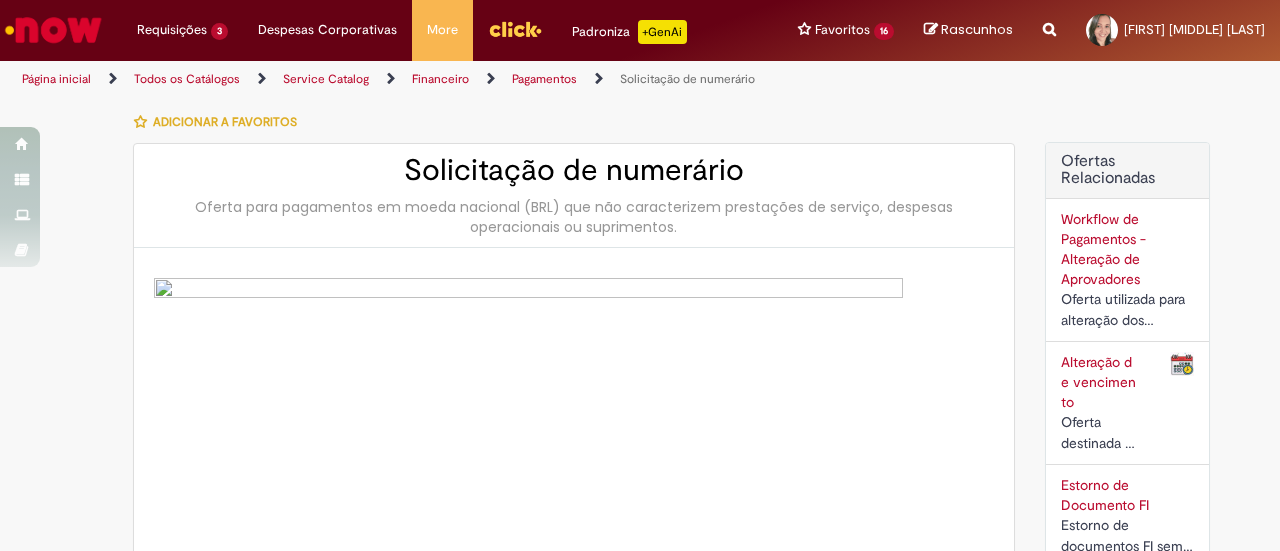 type on "**********" 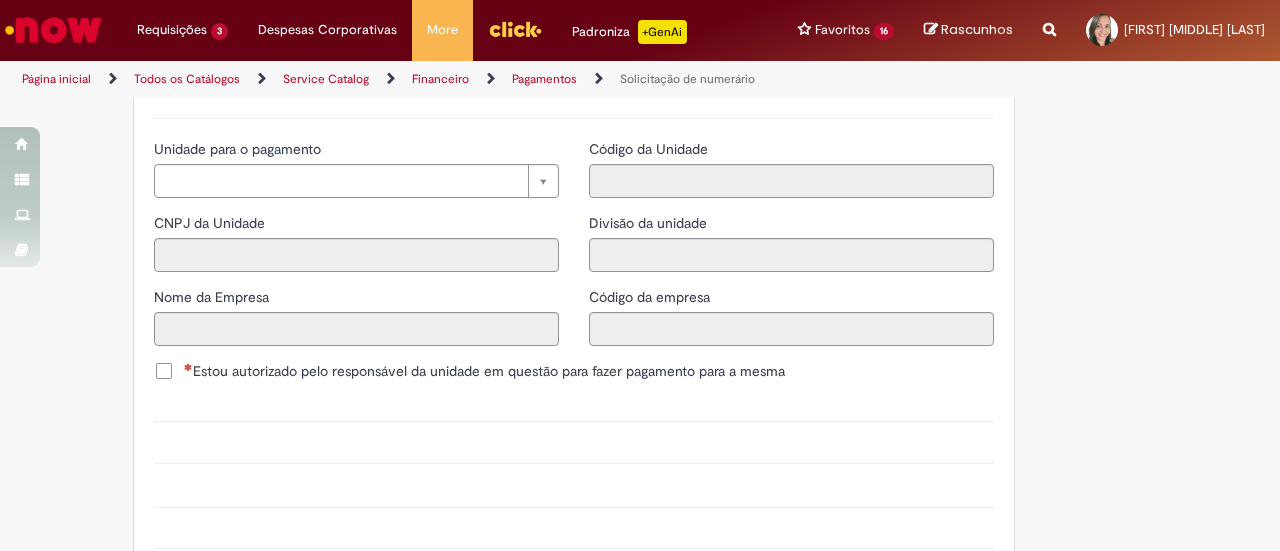 scroll, scrollTop: 2100, scrollLeft: 0, axis: vertical 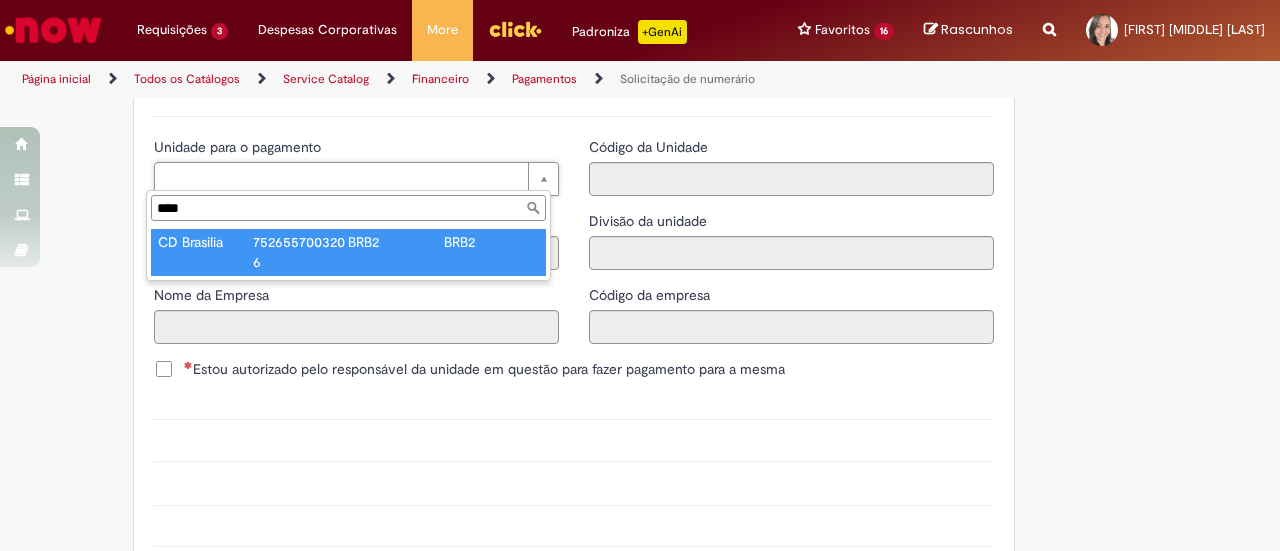 type on "****" 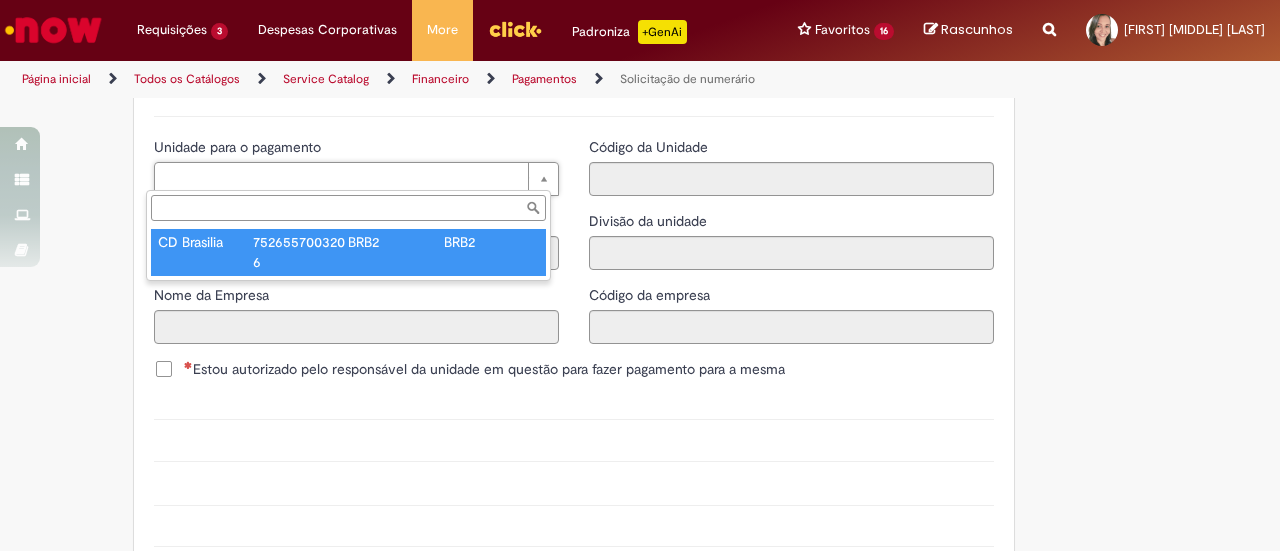 type on "**********" 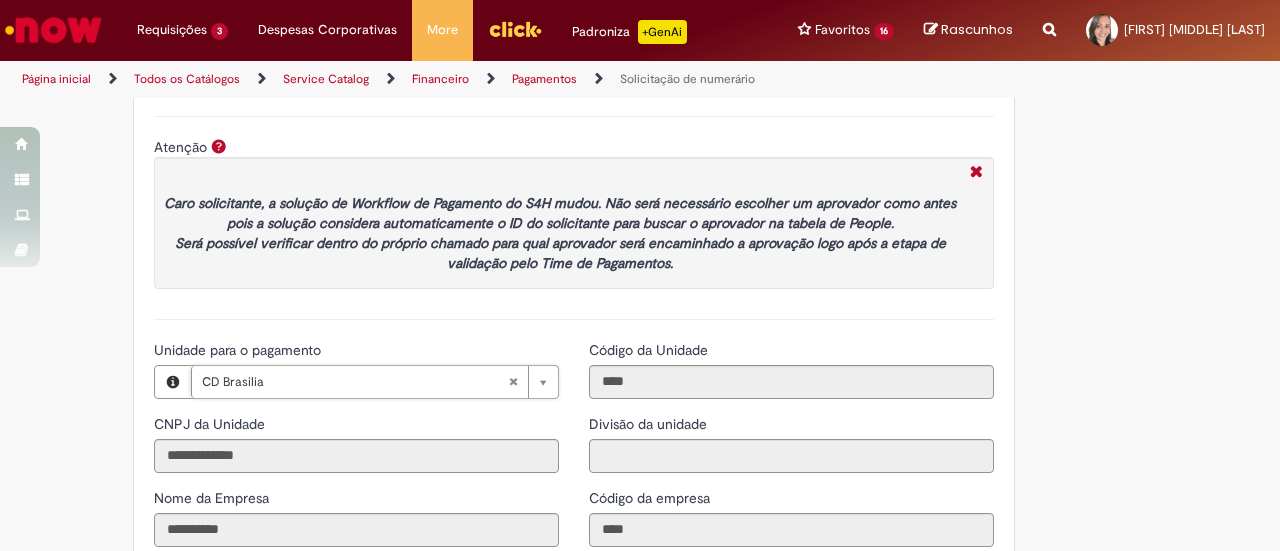 click on "Adicionar a Favoritos
Solicitação de numerário
Oferta para pagamentos em moeda nacional (BRL) que não caracterizem prestações de serviço, despesas operacionais ou suprimentos.
Orientações:
* SNS abertas de  Unidades tombadas  para o S4 Hana em nome de terceiros sem ID próprio Ambev (99....)  não poderão  ser atendidas por  limitação sistêmica.
*Após aprovação do chamado nossa automação roda nos horários:   >  9h, 10h, 13h, 15h, 18h.
* Para que a solicitação prossiga a etapa de Validação é necessário que o campo  "Favorecido"  tenha inserido um par interno (ID próprio Ambev) para que o Workday consiga ler a hierarquia de aprovação dele no SAP Hana.
Nesse sentido, ofertas abertas que tenham terceiros como Favorecidos  não poderão cumprir fluxo.
* A interface do sistema lê exclusivamente  competência da unidade" at bounding box center [640, -260] 